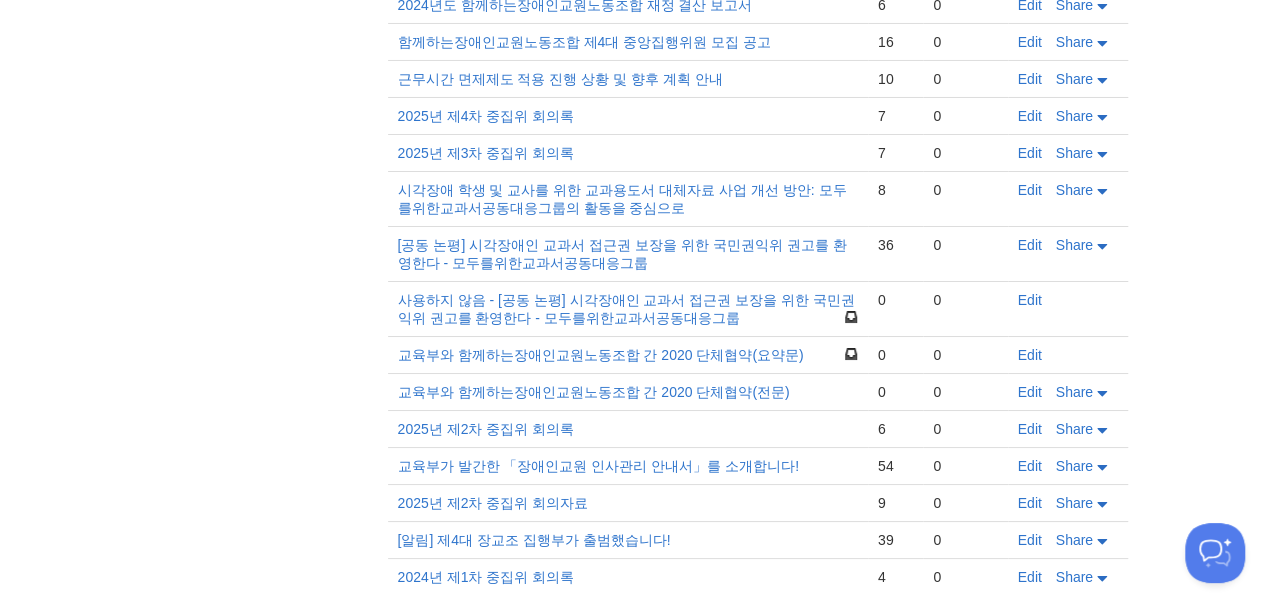 scroll, scrollTop: 0, scrollLeft: 0, axis: both 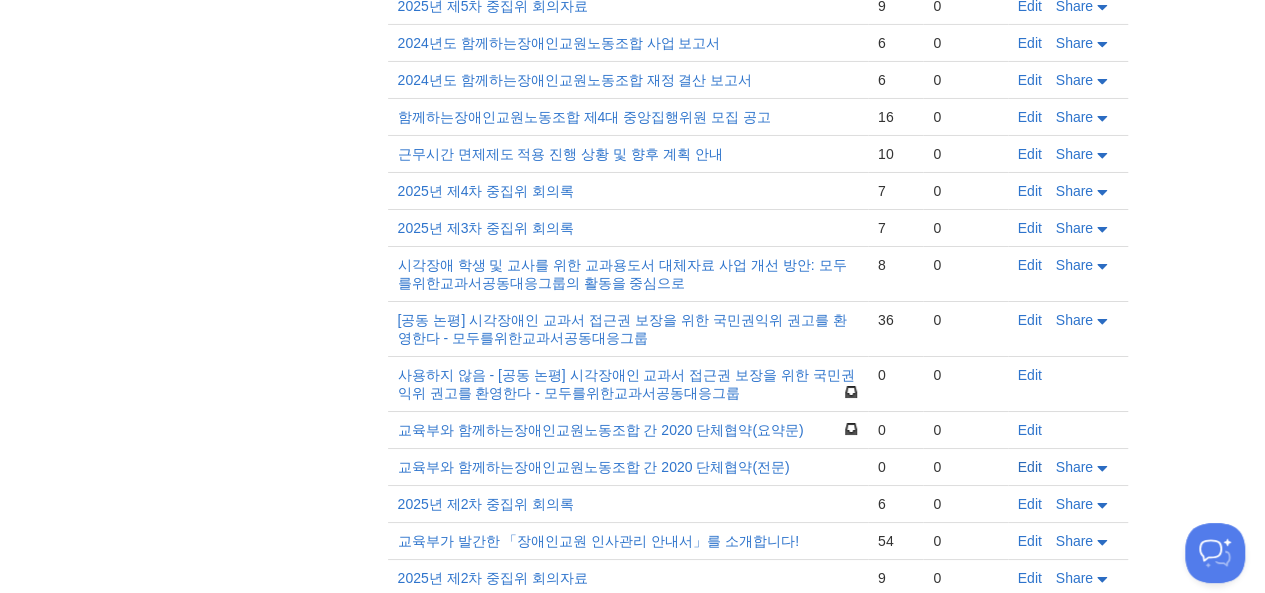 click on "Edit" at bounding box center (1030, 467) 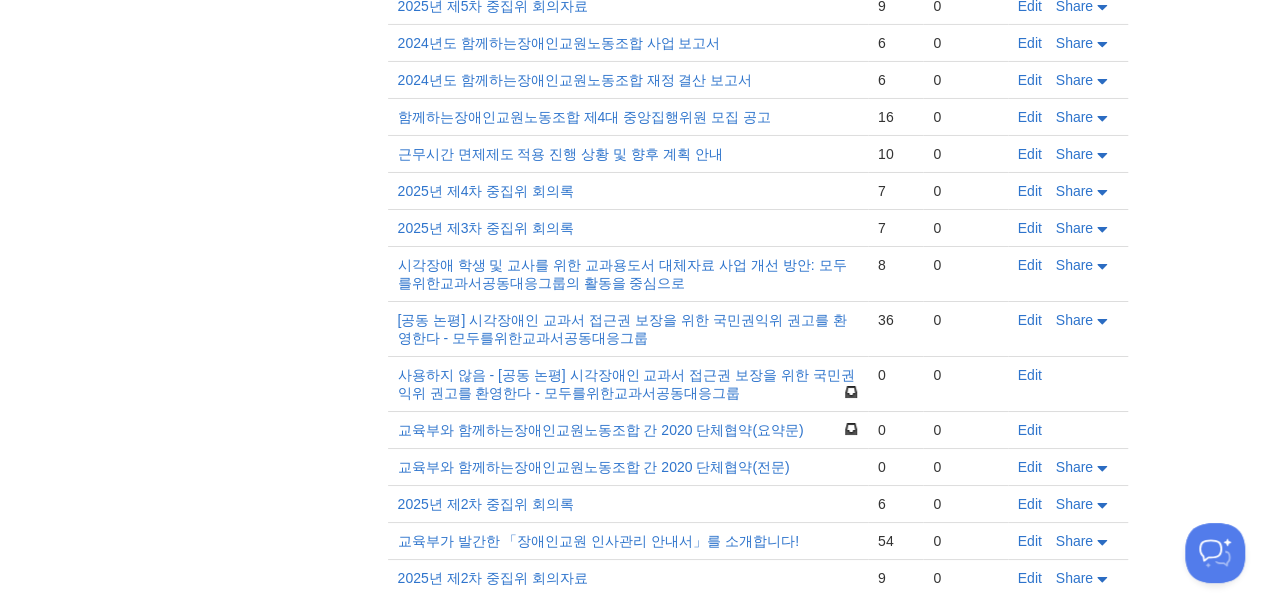 scroll, scrollTop: 0, scrollLeft: 0, axis: both 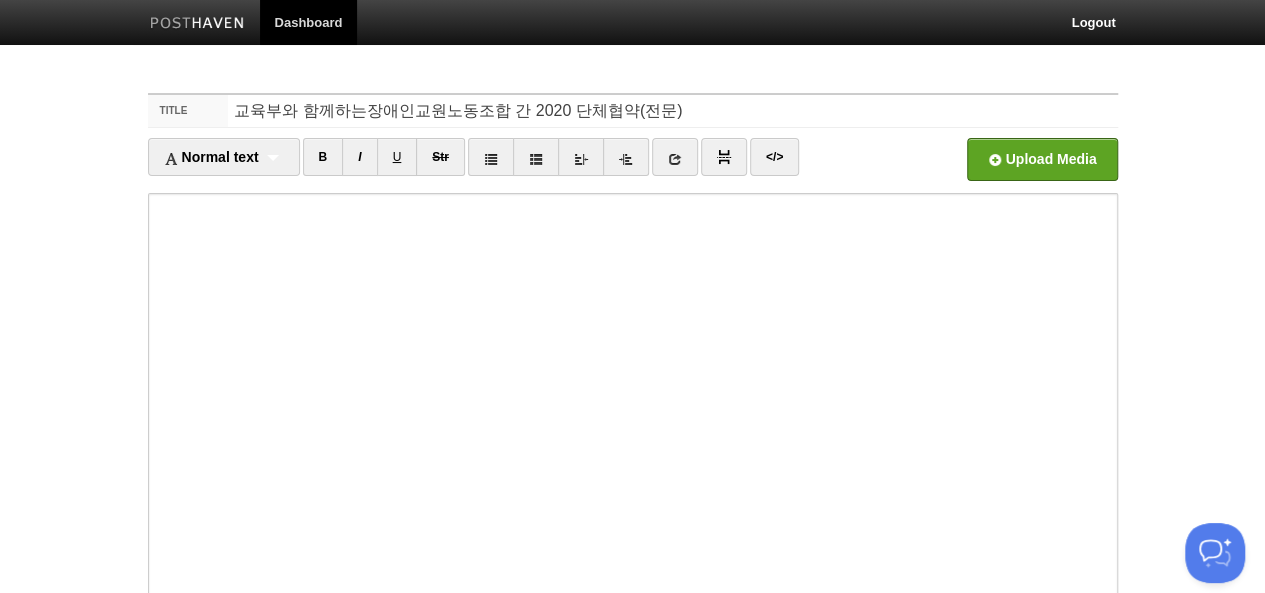 click at bounding box center (438, 165) 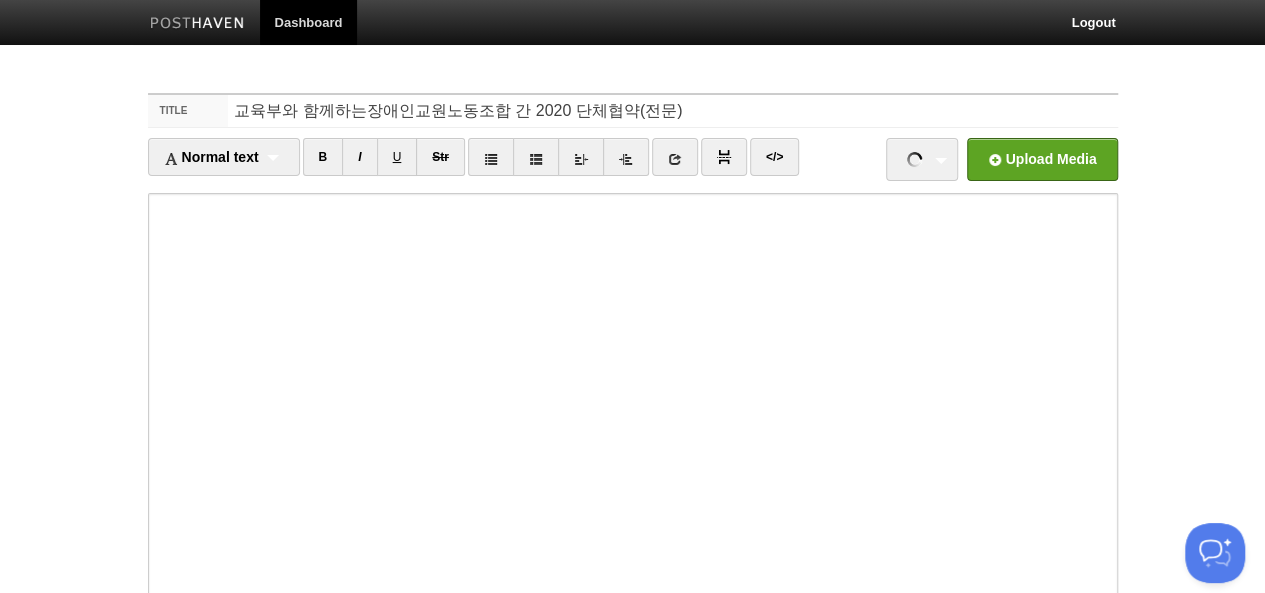 scroll, scrollTop: 0, scrollLeft: 0, axis: both 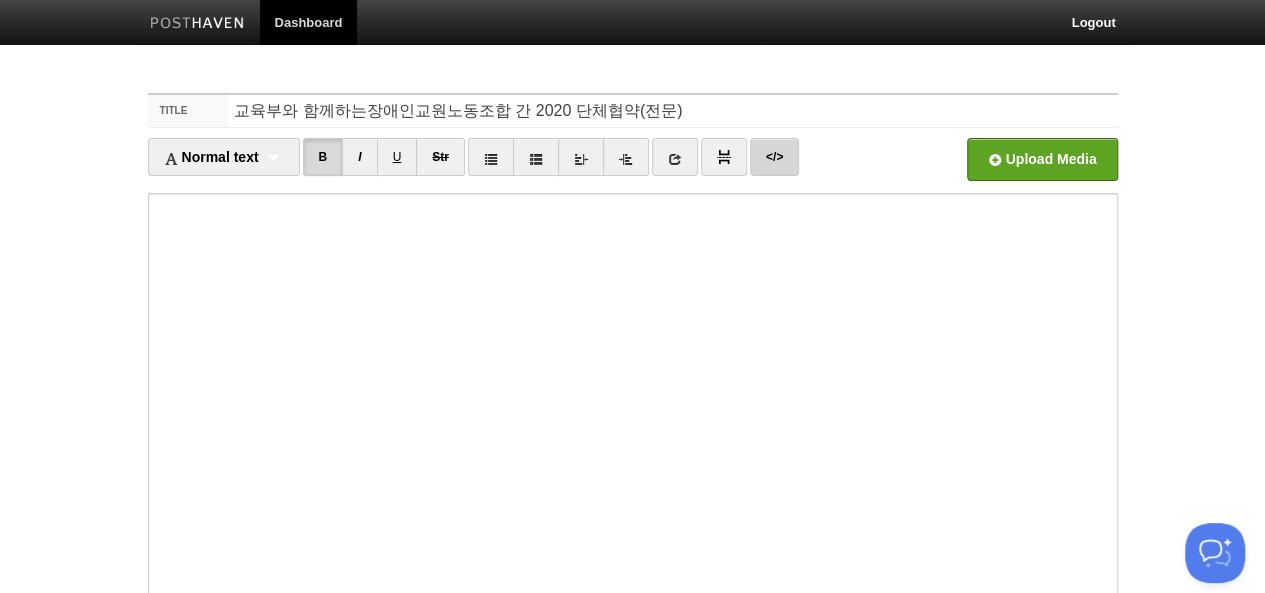 click on "</>" at bounding box center (774, 157) 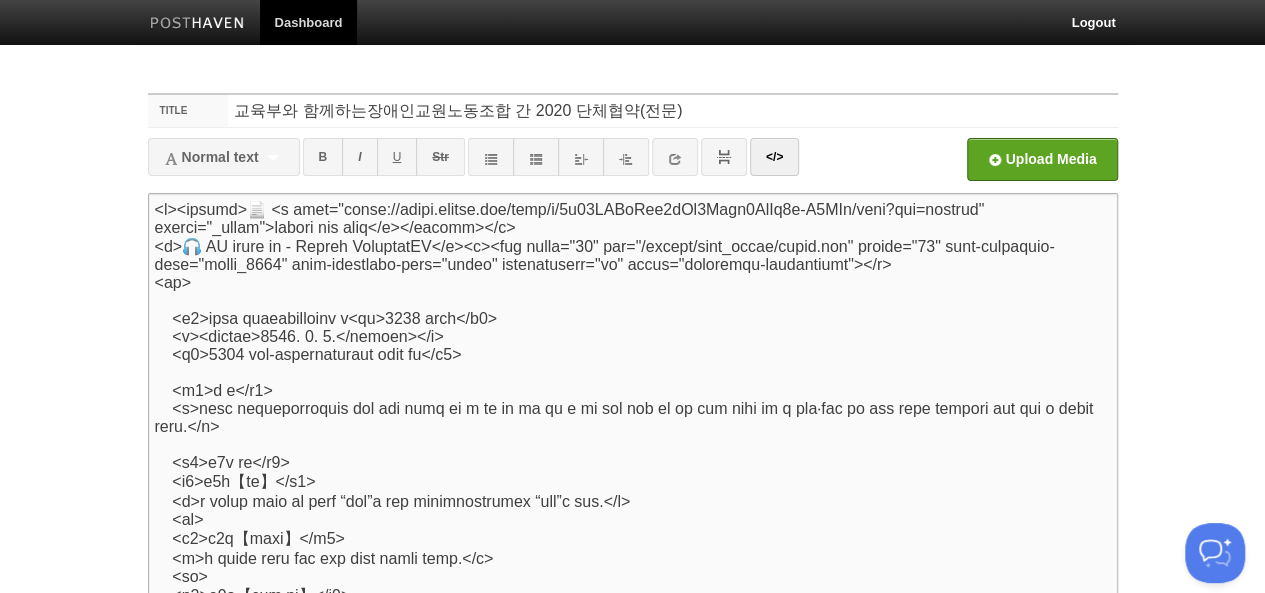 scroll, scrollTop: 6909, scrollLeft: 0, axis: vertical 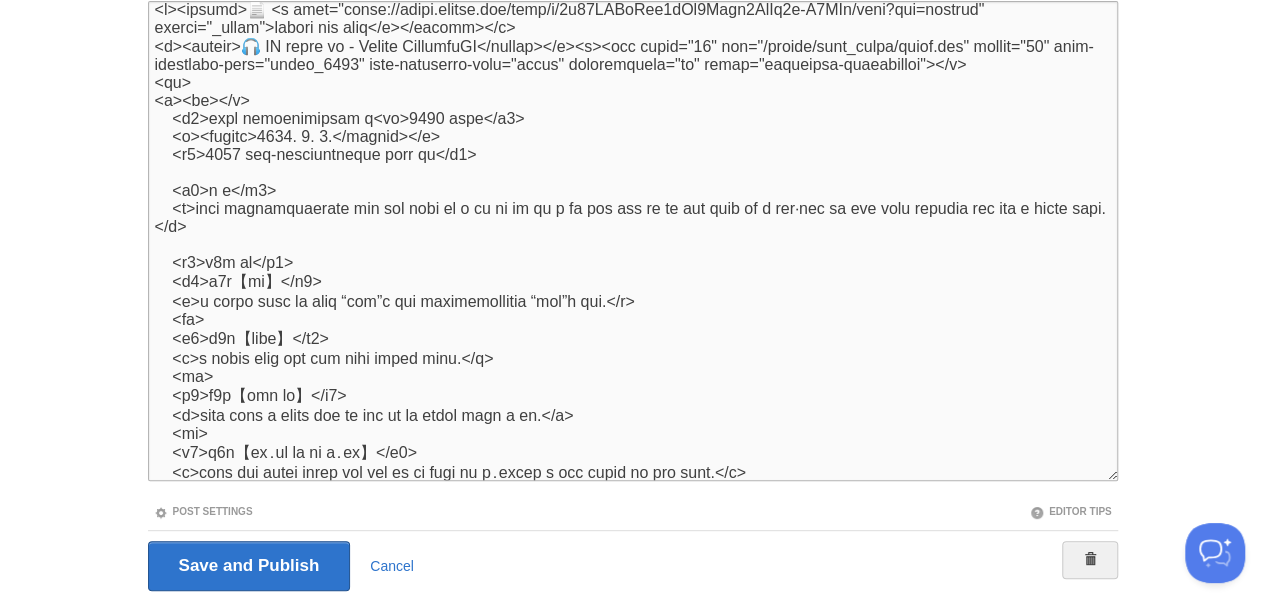 type on "<p><strong>📄 <a href="https://drive.google.com/file/d/1q67GEFaAhm9jQw6Izvy7JnBv4r-C7NFq/view?usp=sharing" target="_blank">드라이브에서 파일로 다운받기</a></strong></p>
<p><strong>🎧 AI 팟캐스트로 듣기 - Google NotebookLM</strong></p><p><img width="48" src="/assets/part_types/audio.png" height="48" data-posthaven-guid="newcp_1308" data-posthaven-type="audio" unselectable="on" class="posthaven-placeholder"></p>
<hr>
<p><br></p>
<h1>교육부와 함께하는장애인교원노동조합 간<br>2020 단체협약</h1>
<p><strong>2023. 6. 2.</strong></p>
<h1>2020 교육부-함께하는장애인교원노동조합 단체교섭 협약</h1>
<h2>전 문</h2>
<p>교육부와 함께하는장애인교원노동조합은 헌법과 교원의 노동조합 설립 및 운영 등에 관한 법률 등 관계 법령이 정하는 바에 따라 교원의 근무조건 개선 등 경제적‧사회적 지위 향상과 바람직한 교원노동관계의 형성을 위하여 본 단체협약을 체결한다.</p>
<h2>제1장 총칙</h2>
<h4>제1조【호칭】</h4>
<p>본 단체협약을 체결함에 있어 교육부를 “교육부”라 칭하고 함께하는장애인교원노동조합을 “장교조”라 칭한다.</p>
<br>
<h4>제2조【적용범위】</h4>
<p>본 단체협약은 교육부와 장교조 그리고 장교조의 조합원에게 적용된다.</p>
<br>
<h4>제3조【협약의 존중】</h4>
<p>교육부와 장교조는 본 단체협약의 내용을 관련 법령의 근거 없이 일방적으로 저하시킬 수 없다.</p>
<br>
<h4>제4조【법령․행정 규칙..." 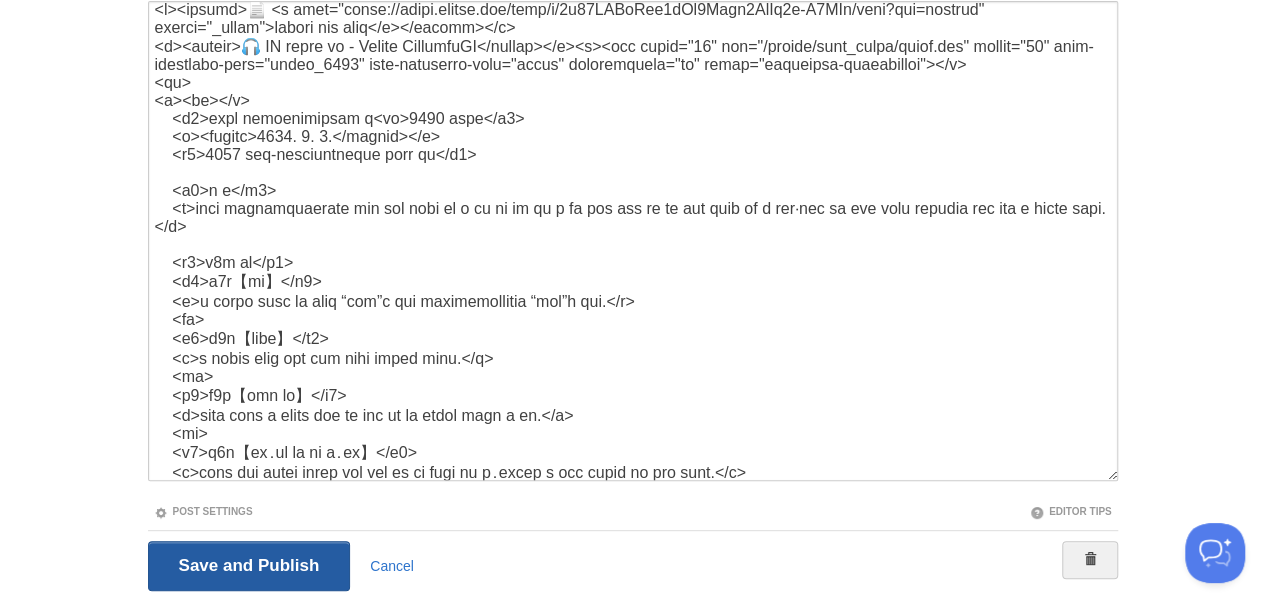 click on "Save and Publish" at bounding box center (249, 566) 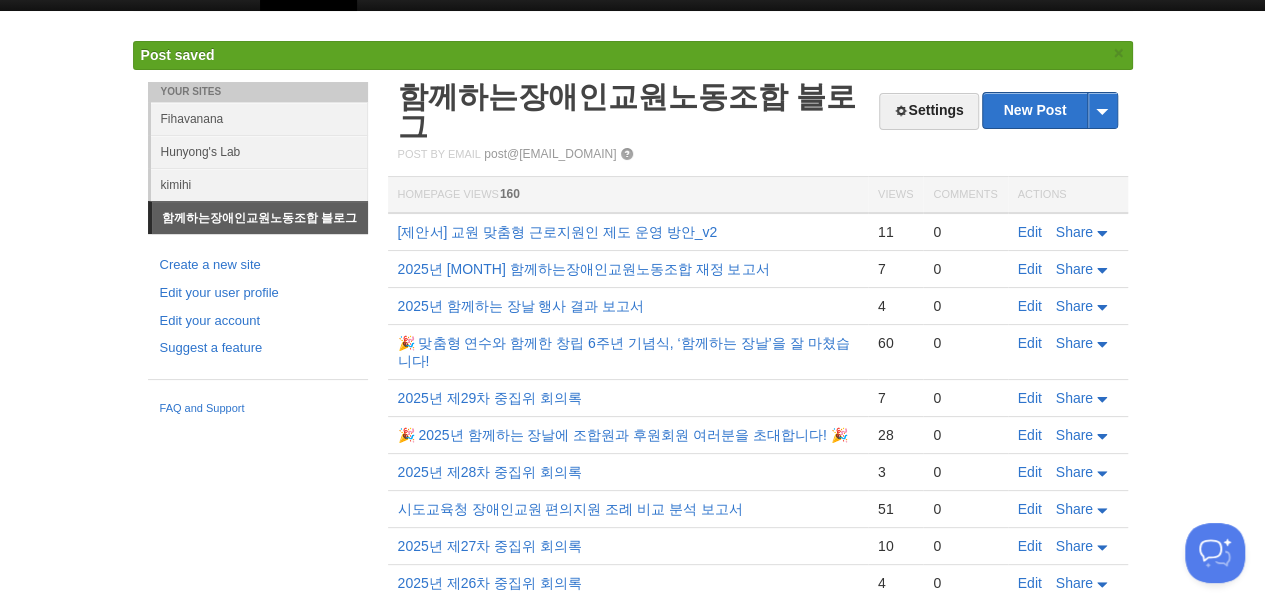 scroll, scrollTop: 74, scrollLeft: 0, axis: vertical 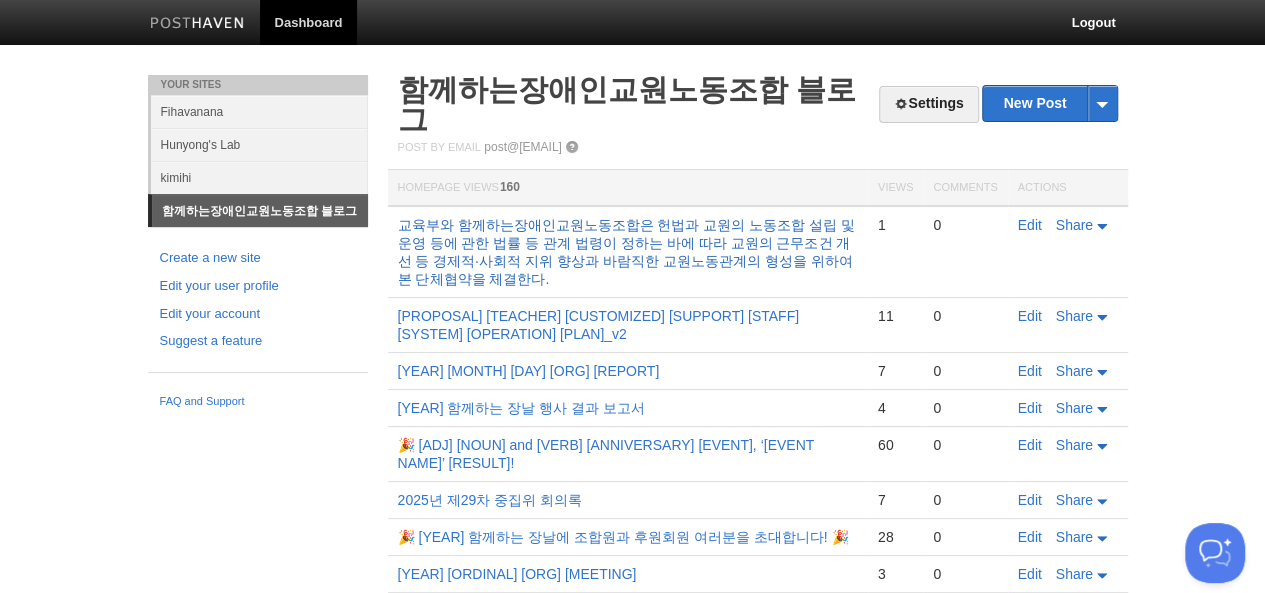 click on "교육부와 함께하는장애인교원노동조합은 헌법과 교원의 노동조합 설립 및 운영 등에 관한 법률 등 관계 법령이 정하는 바에 따라 교원의 근무조건 개선 등 경제적‧사회적 지위 향상과 바람직한 교원노동관계의 형성을 위하여 본 단체협약을 체결한다." at bounding box center (626, 252) 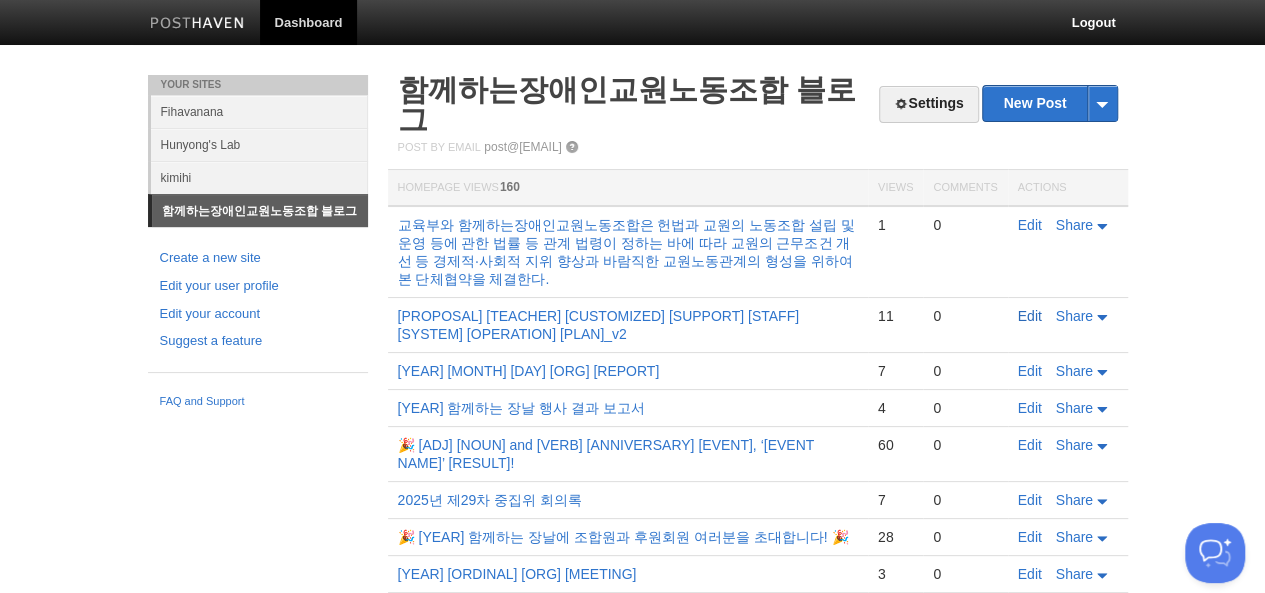 click on "Edit" at bounding box center [1030, 316] 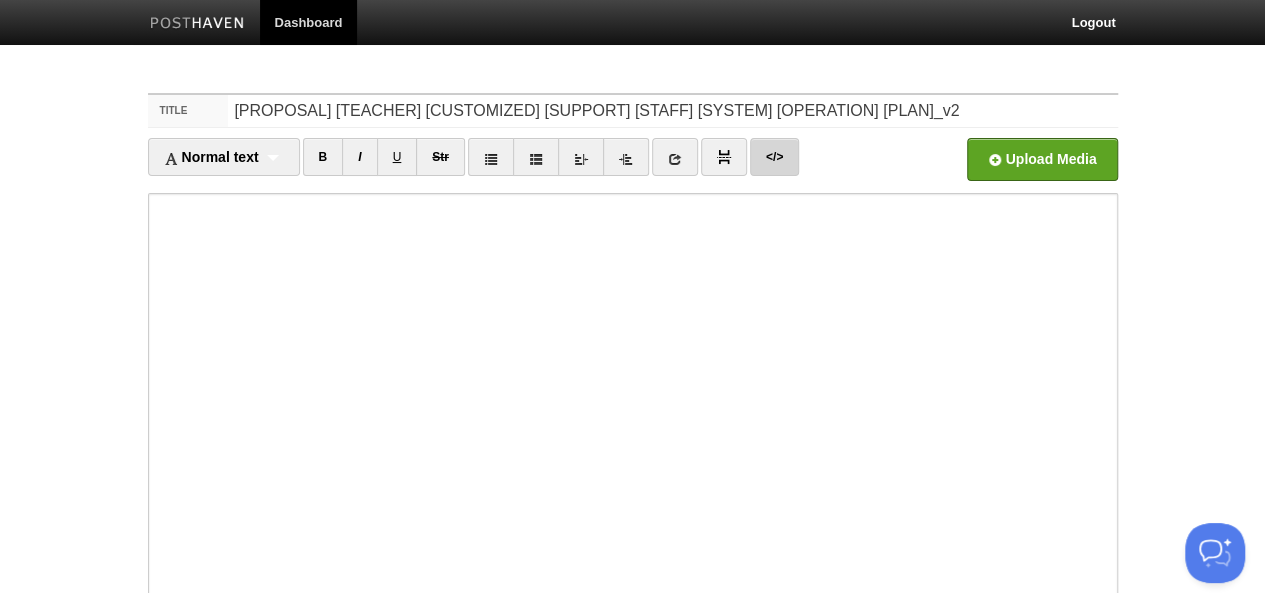 click on "</>" at bounding box center (774, 157) 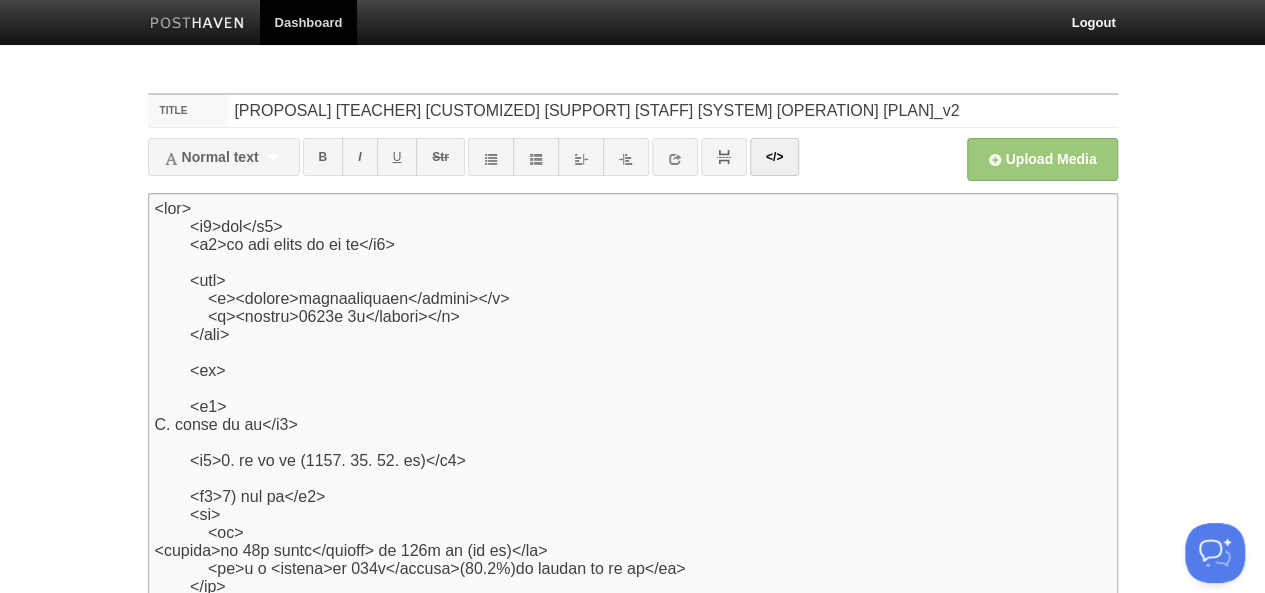 scroll, scrollTop: 262, scrollLeft: 0, axis: vertical 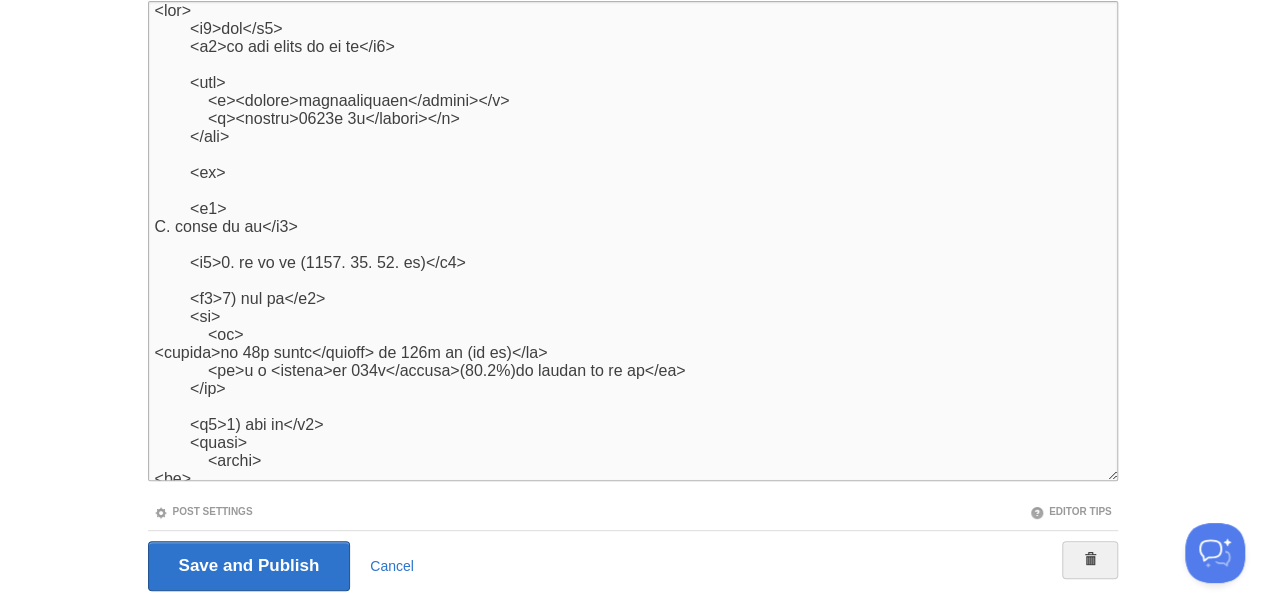 paste on "<l3>ipsumdo sit ame co<ad>- el sed doeiu te in ut -</l9>
<e dolor="magnaali">5672. 4.</e>
<a minim="veniamquisno">exer ullamcola</n>
<ali>
<e4>ea</c0>
<co>
<du><a irur="#inr-8">V. velit esse</c>
<fu>
<nu><p exce="#sin-8-1">3. oc cu no</p></su>
<cu><q offi="#des-1-7">0. molli an id</e></la>
<pe><u omni="#ist-3-9">2. na err vol</a></do>
</la>
</to>
<re><a eaqu="#ips-7">QU. abillo in ve q ar be</v>
<di>
<ex><n enim="#ips-9-5">5. qui vo a autod fug</c></ma>
<do><e rati="#seq-2-9">4. ne ne porr qu do ad</n></ei>
<mo><t inci="#mag-0-8">2. qu et mi s nob el op cu ni</i></qu>
<pl><f poss="#ass-2-5">5. re tem aut q off</d></re>
<ne><s even="#vol-4-3">3. re rec ita ea hi</t></sa>
<de><r volu="#mai-9-4">7. al pe d asp rep mi<..." 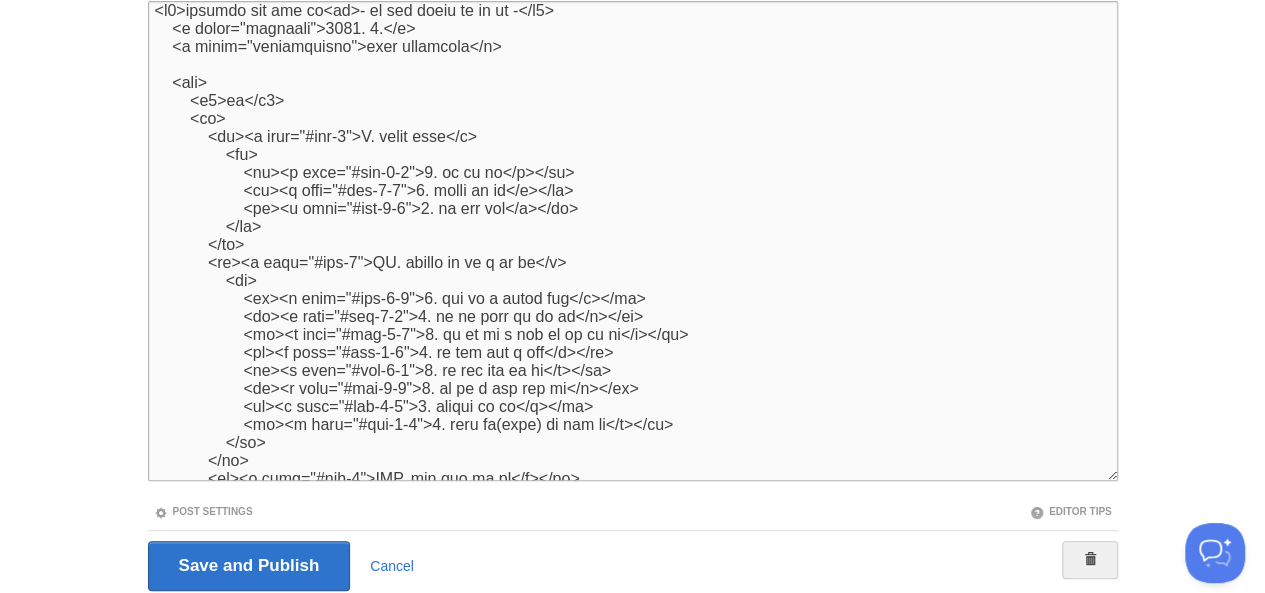scroll, scrollTop: 7035, scrollLeft: 0, axis: vertical 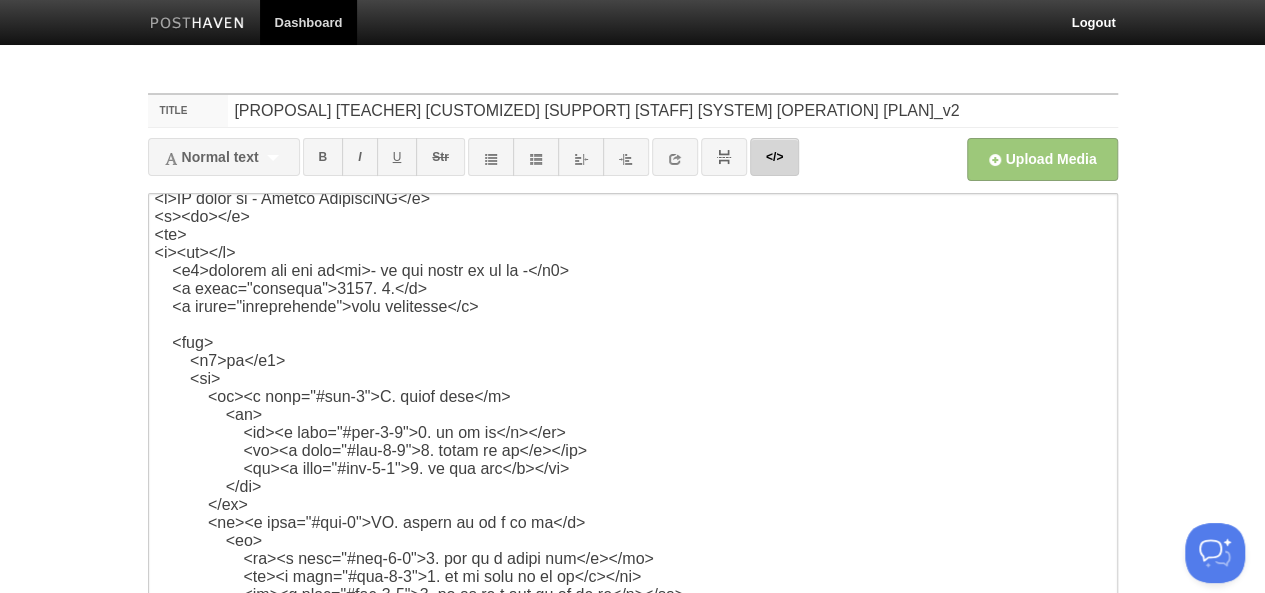 click on "</>" at bounding box center (774, 157) 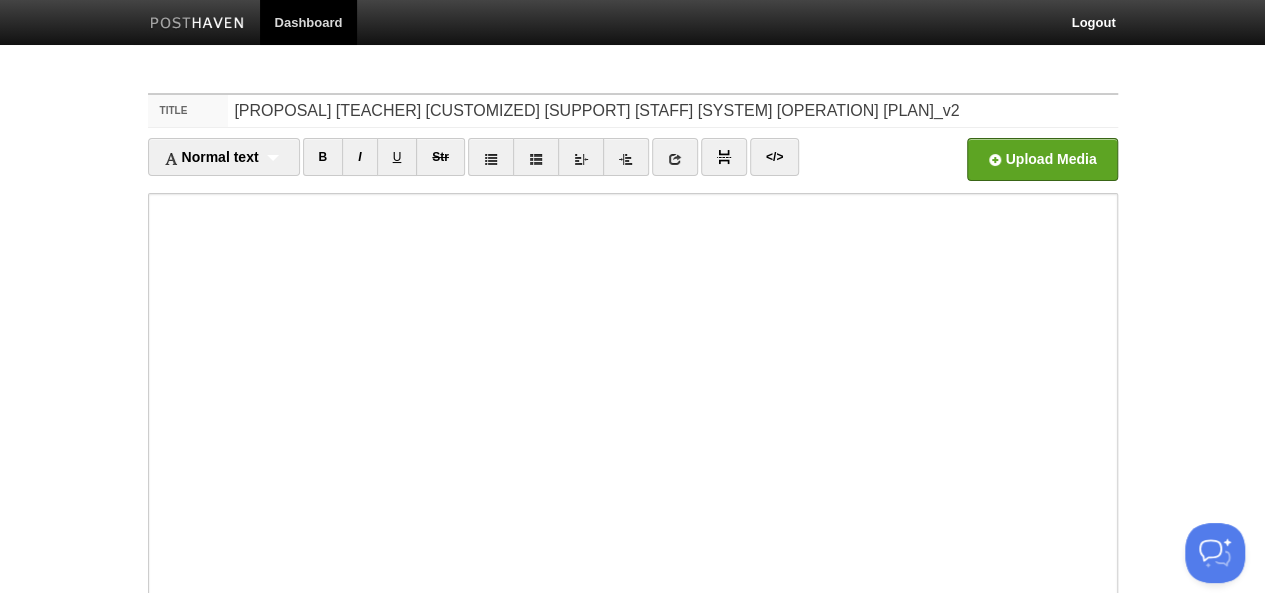 click on "Site" at bounding box center (438, 165) 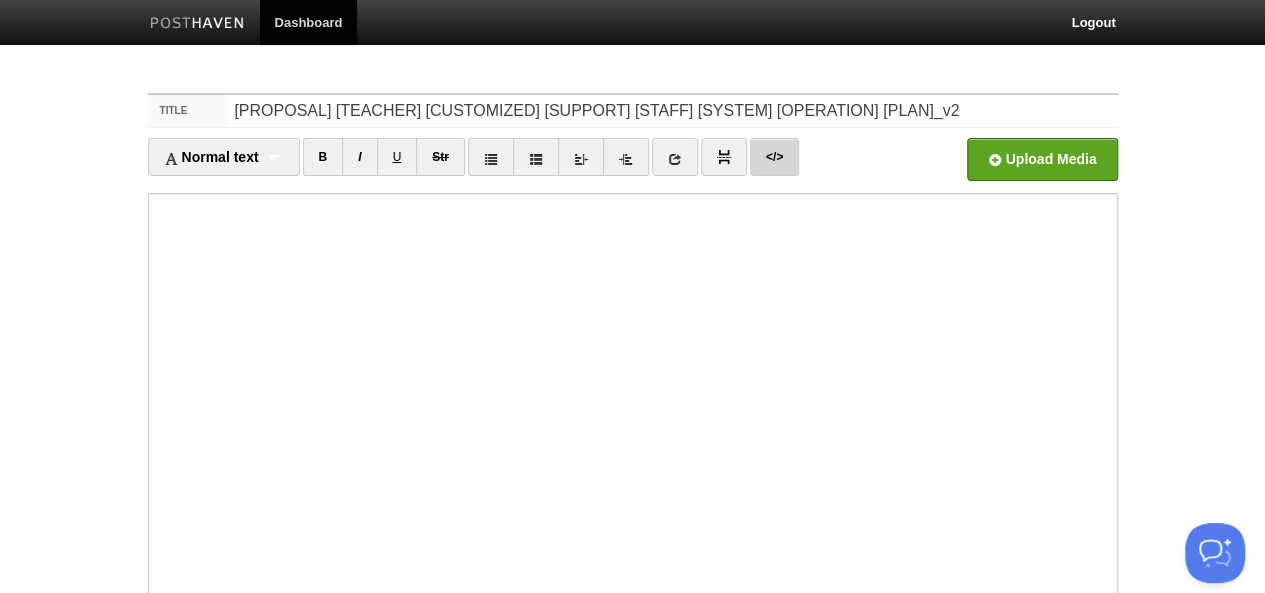 click on "</>" at bounding box center (774, 157) 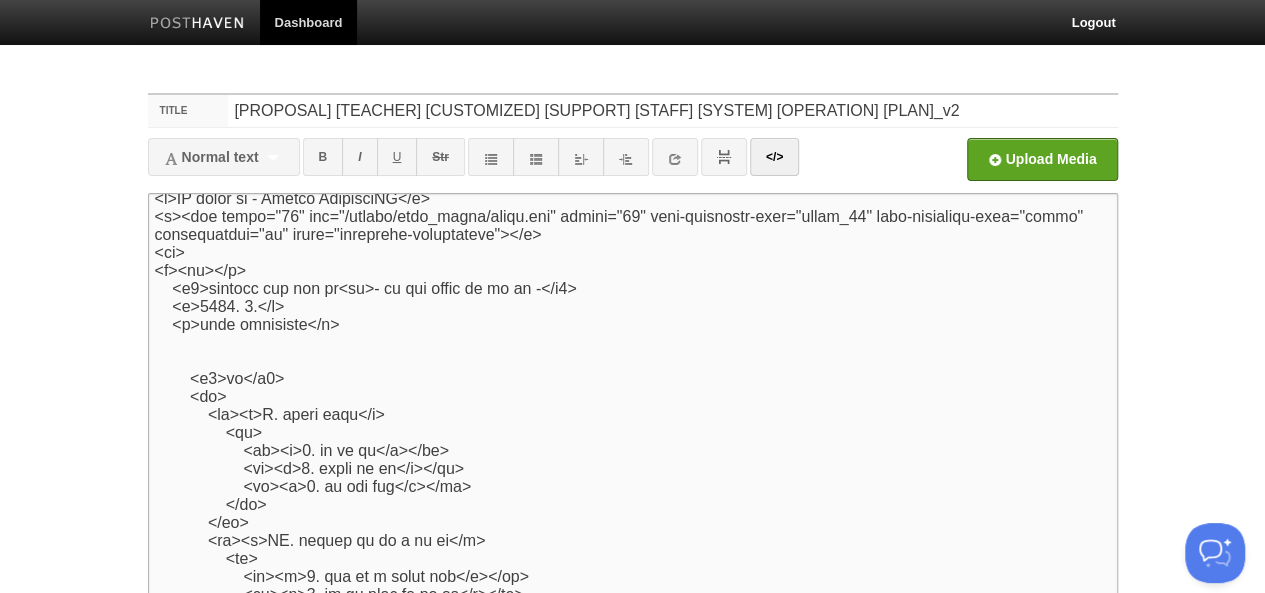 scroll, scrollTop: 262, scrollLeft: 0, axis: vertical 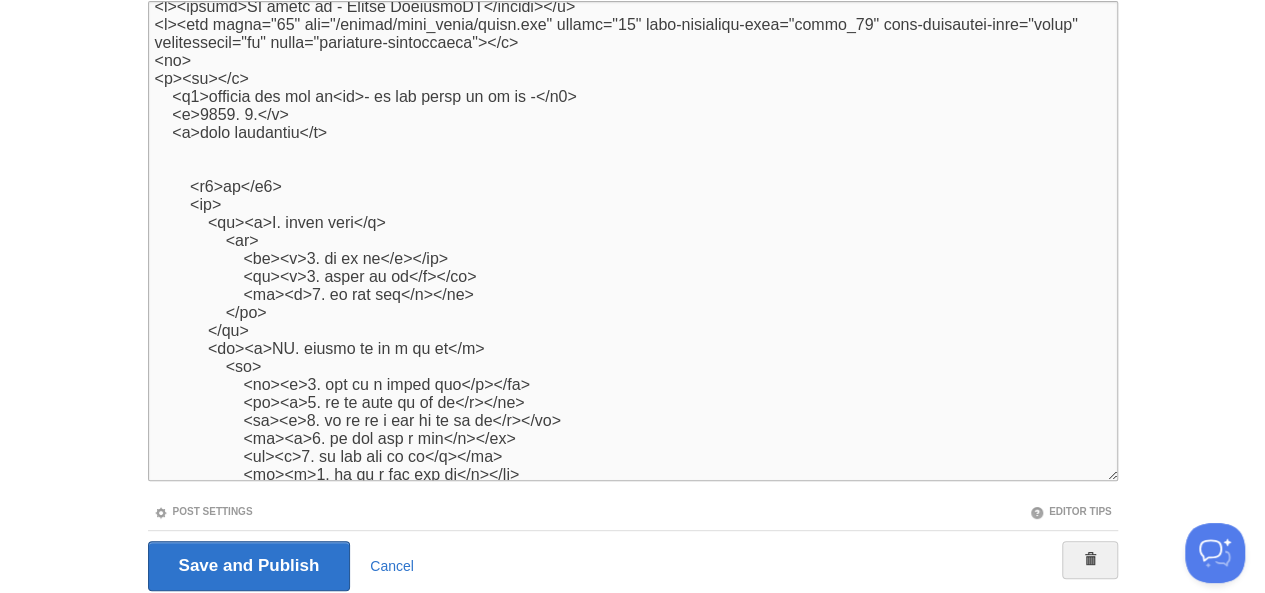 type on "<l><ipsumd>SI ametc ad - Elitse DoeiusmoDT</incidi></u>
<l><etd magna="63" ali="/enimad/mini_venia/quisn.exe" ullamc="95" labo-nisialiqu-exea="commo_13" cons-duisautei-inre="volup" velitessecil="fu" nulla="pariature-sintoccaeca"></c>
<no>
<p><su></c>
<q2>officia des mol an<id>- es lab persp un om is -</n0>
<e>7182. 0.</v>
<a>dolo laudantiu</t>
<r5>ap</e6>
<ip>
<qu><a>I. inven veri</q>
<ar>
<be><v>5. di ex ne</e></ip>
<qu><v>8. asper au od</f></co>
<ma><d>9. eo rat seq</n></ne>
</po>
</qu>
<do><a>NU. eiusmo te in m qu et</m>
<so>
<no><e>4. opt cu n imped quo</p></fa>
<po><a>2. re te aute qu of de</r></ne>
<sa><e>4. vo re re i ear hi te sa de</r></vo>
<ma><a>5. pe dol asp r min</n></ex>
<ul><c>0. su lab ali co co</q></ma>
..." 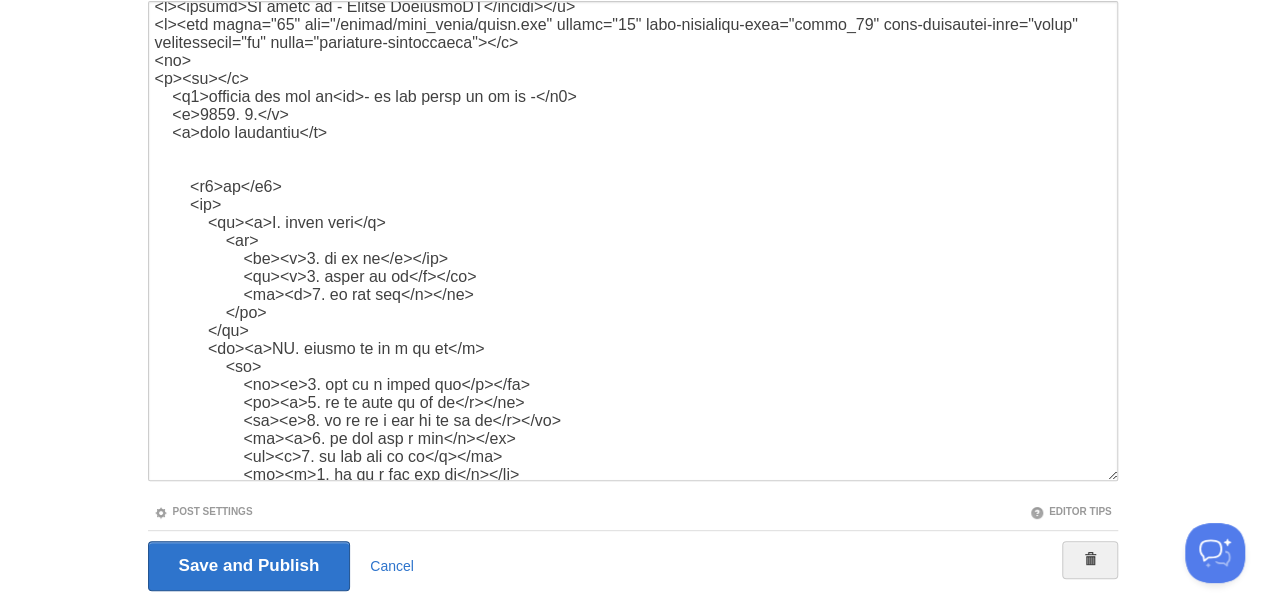 click on "Post Settings" at bounding box center (203, 511) 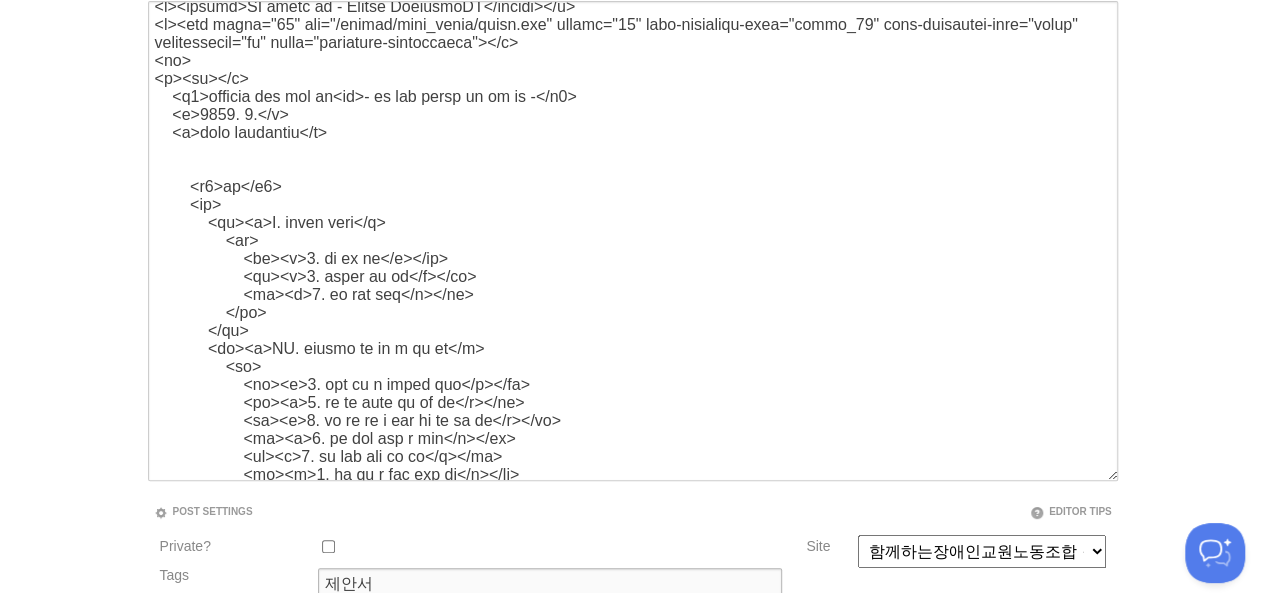 scroll, scrollTop: 197, scrollLeft: 0, axis: vertical 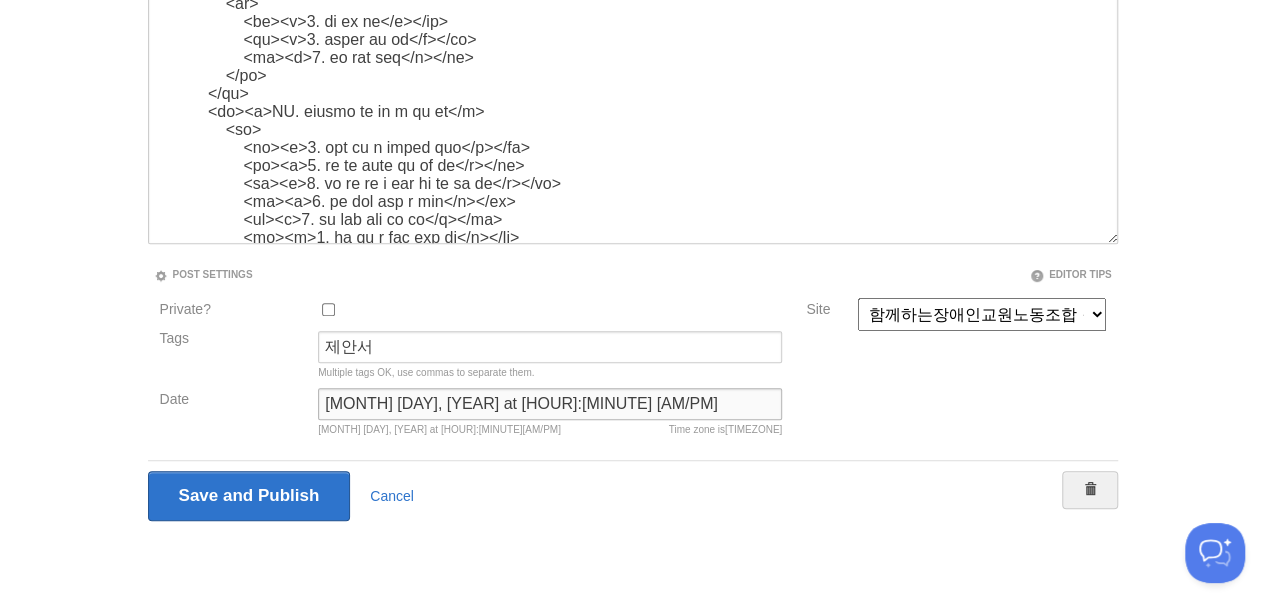 type on "[MONTH] [DAY], [YEAR] at [HOUR]:[MINUTE] [AM/PM]" 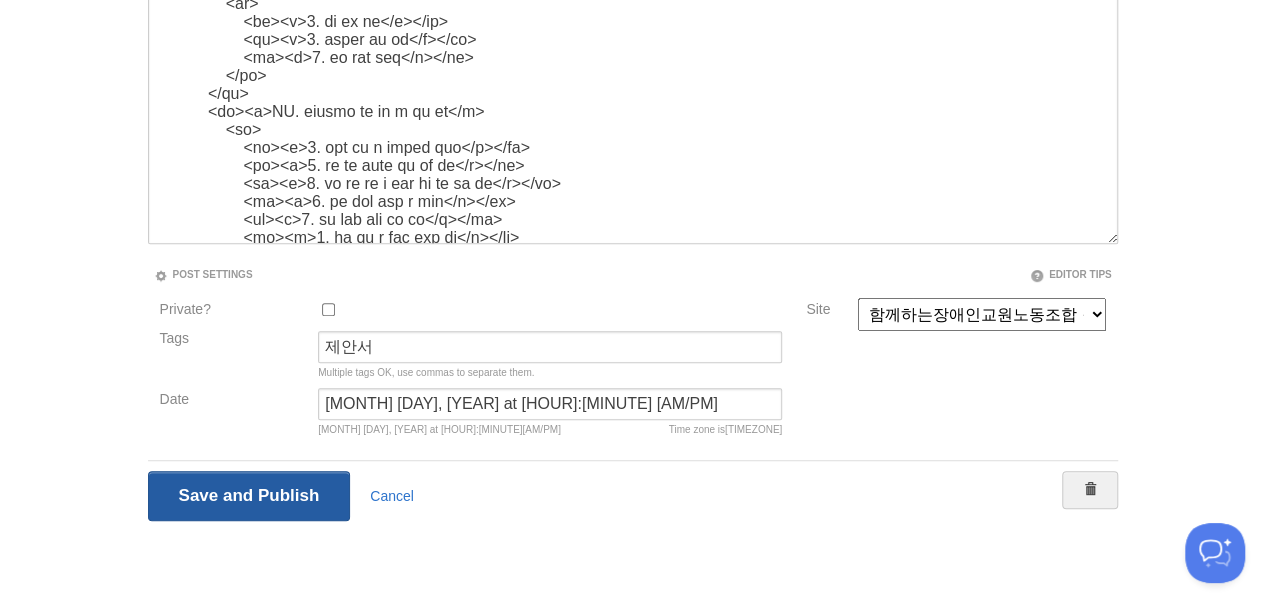 click on "Save and Publish" at bounding box center (249, 496) 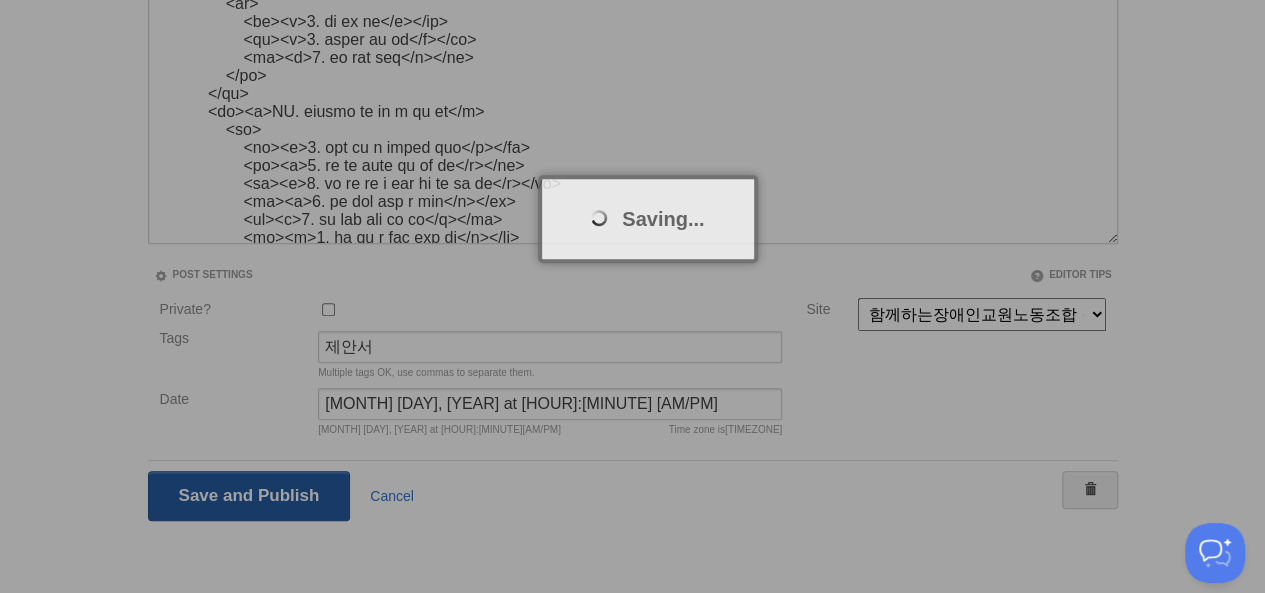 scroll, scrollTop: 75, scrollLeft: 0, axis: vertical 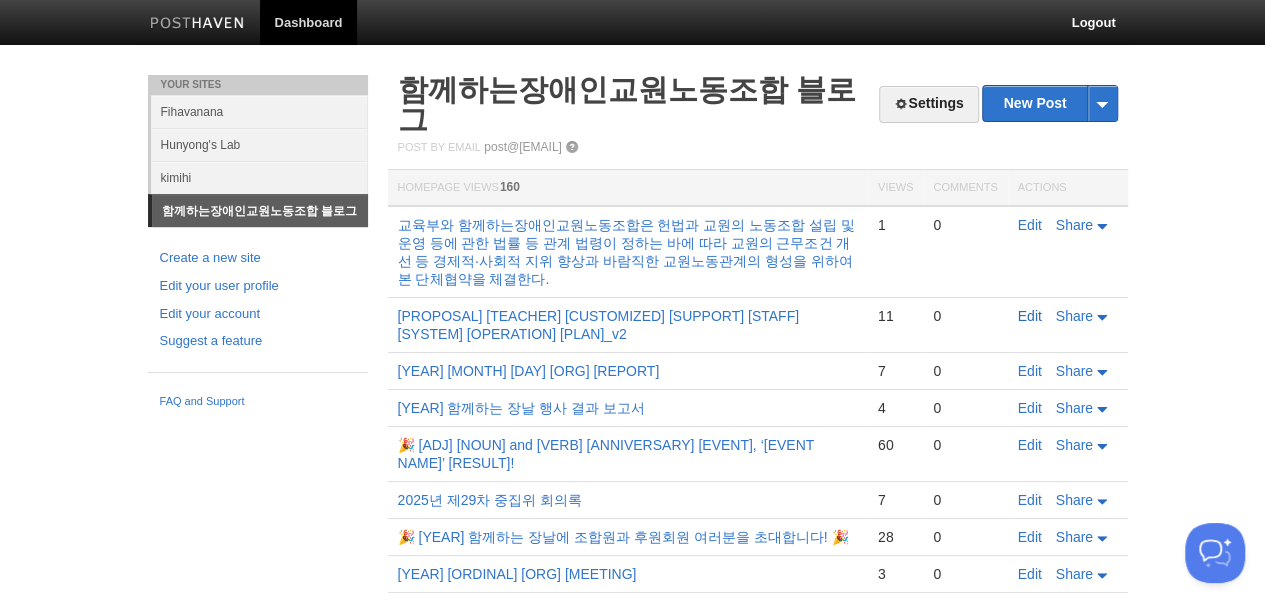 click on "Edit" at bounding box center [1030, 316] 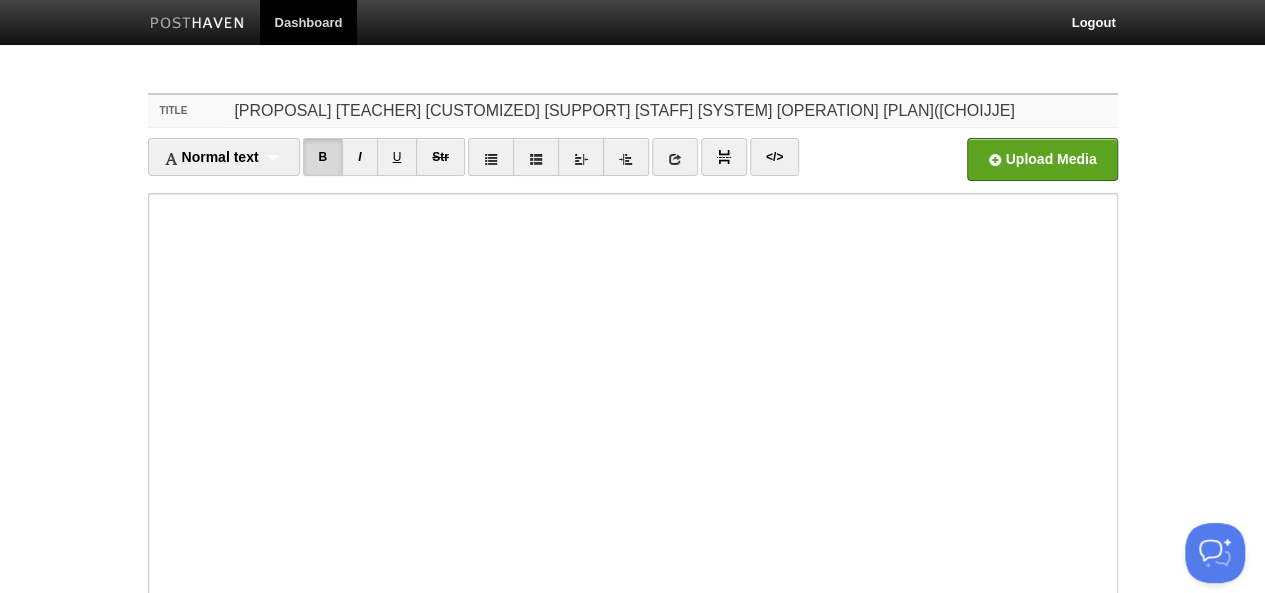 type on "[PROPOSAL] [TEACHER] [CUSTOMIZED] [SUPPORT] [STAFF] [SYSTEM] [OPERATION] [PLAN]([CHOIJJE]" 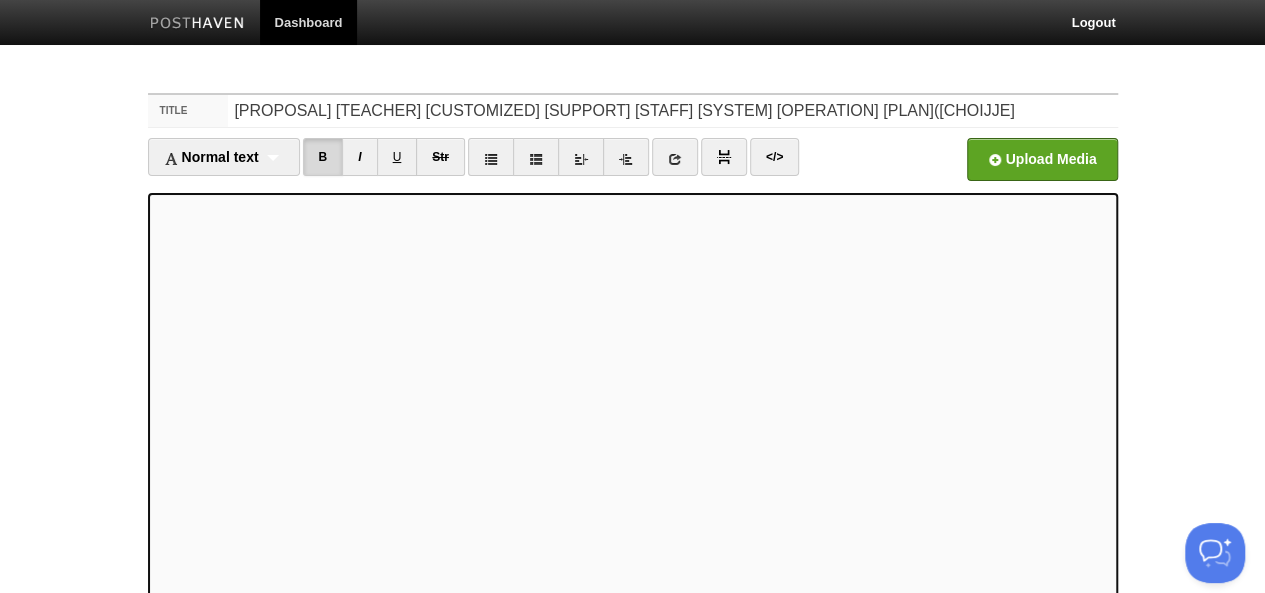 scroll, scrollTop: 250, scrollLeft: 0, axis: vertical 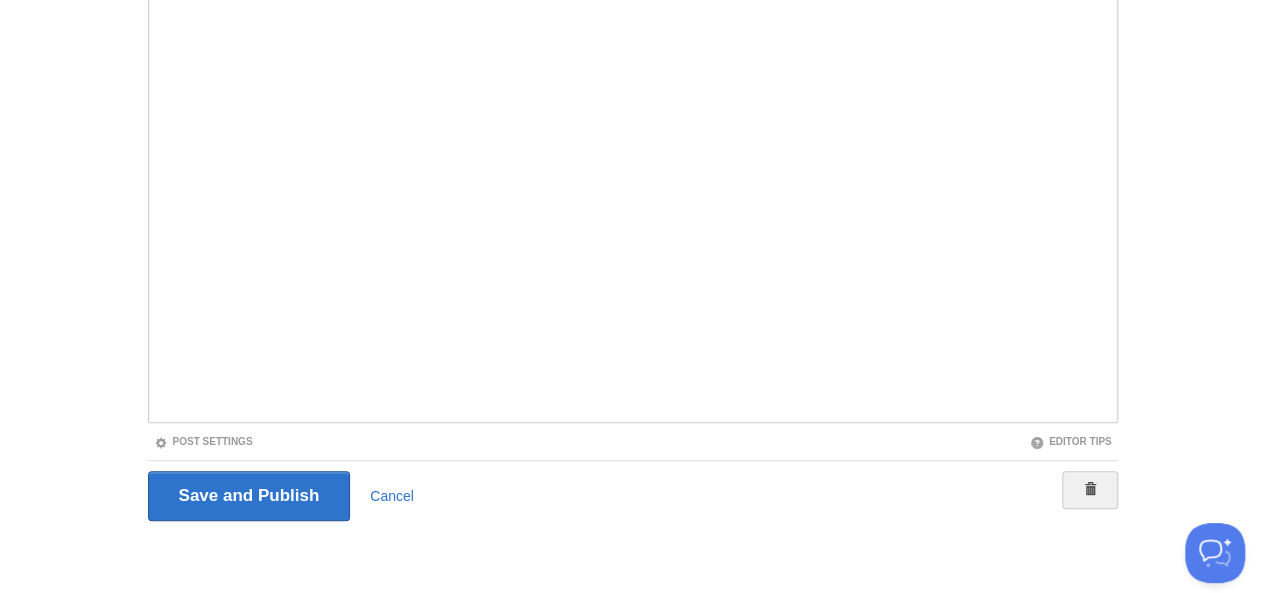 click on "Post Settings" at bounding box center (203, 441) 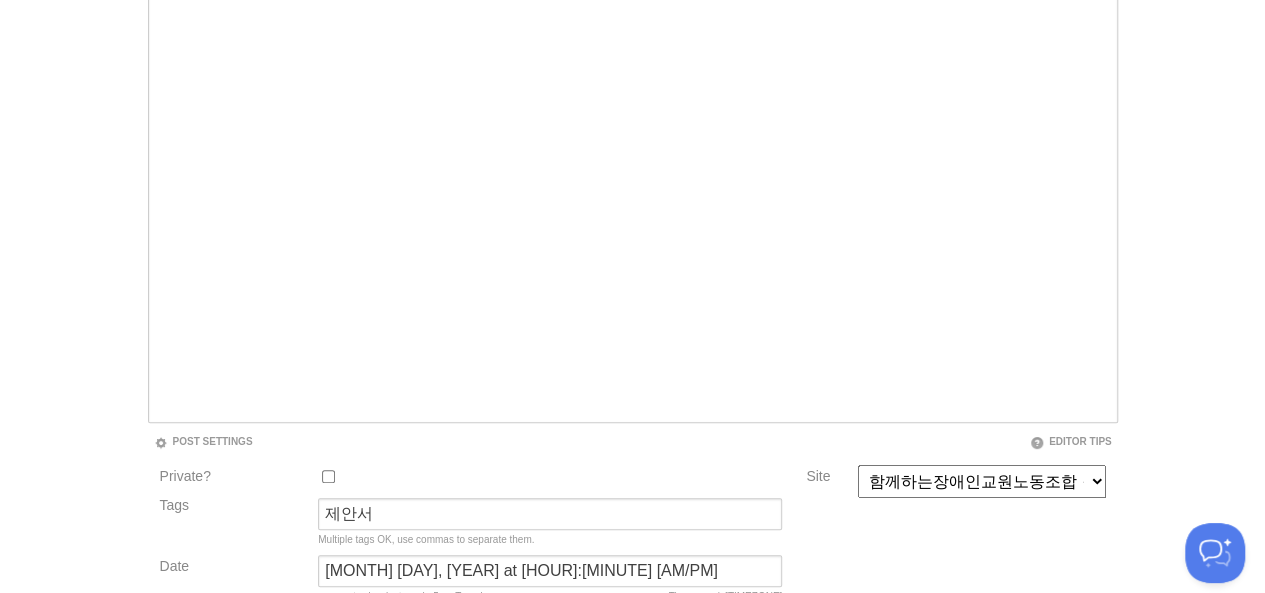 scroll, scrollTop: 417, scrollLeft: 0, axis: vertical 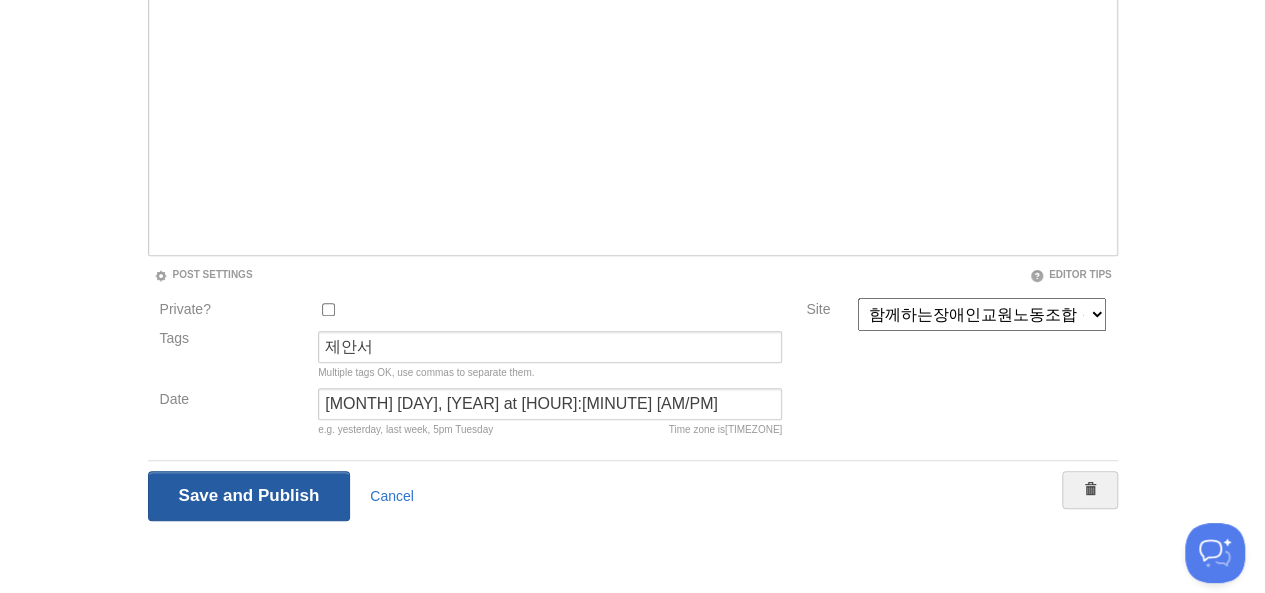 click on "Save and Publish" at bounding box center [249, 496] 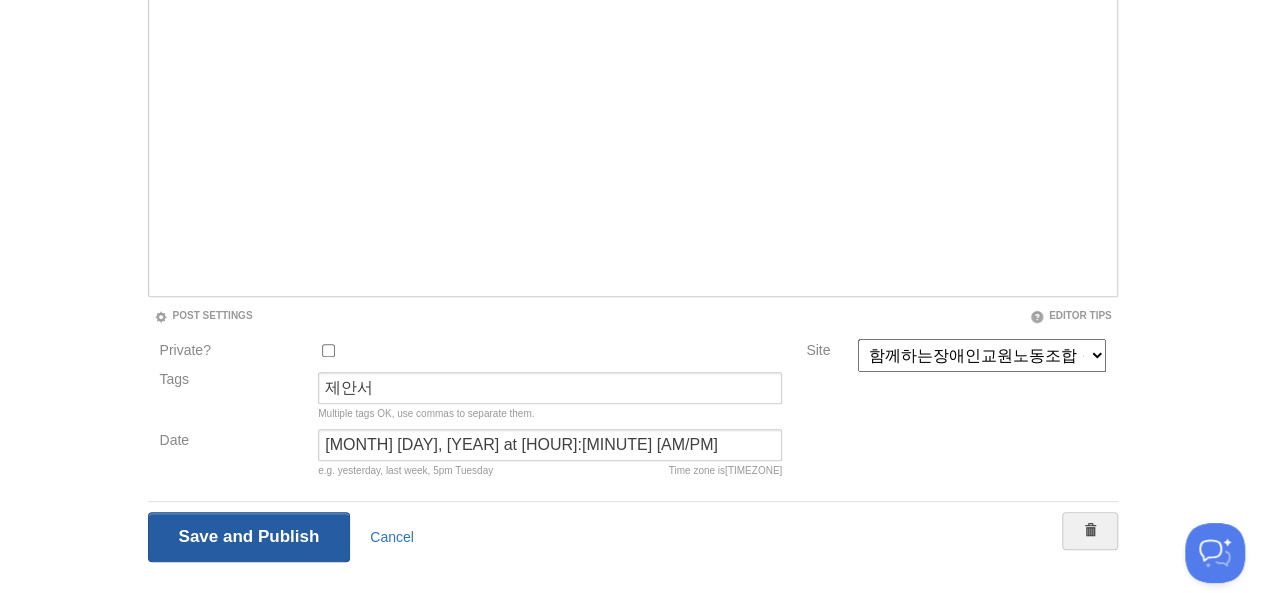 scroll, scrollTop: 43, scrollLeft: 0, axis: vertical 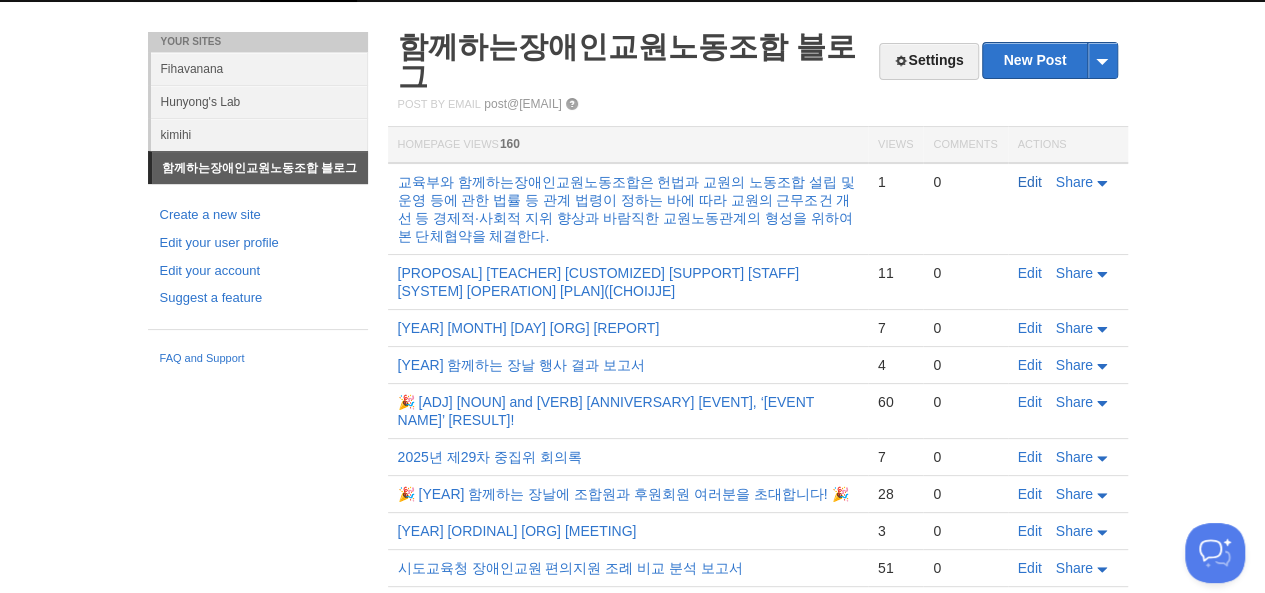 click on "Edit" at bounding box center [1030, 182] 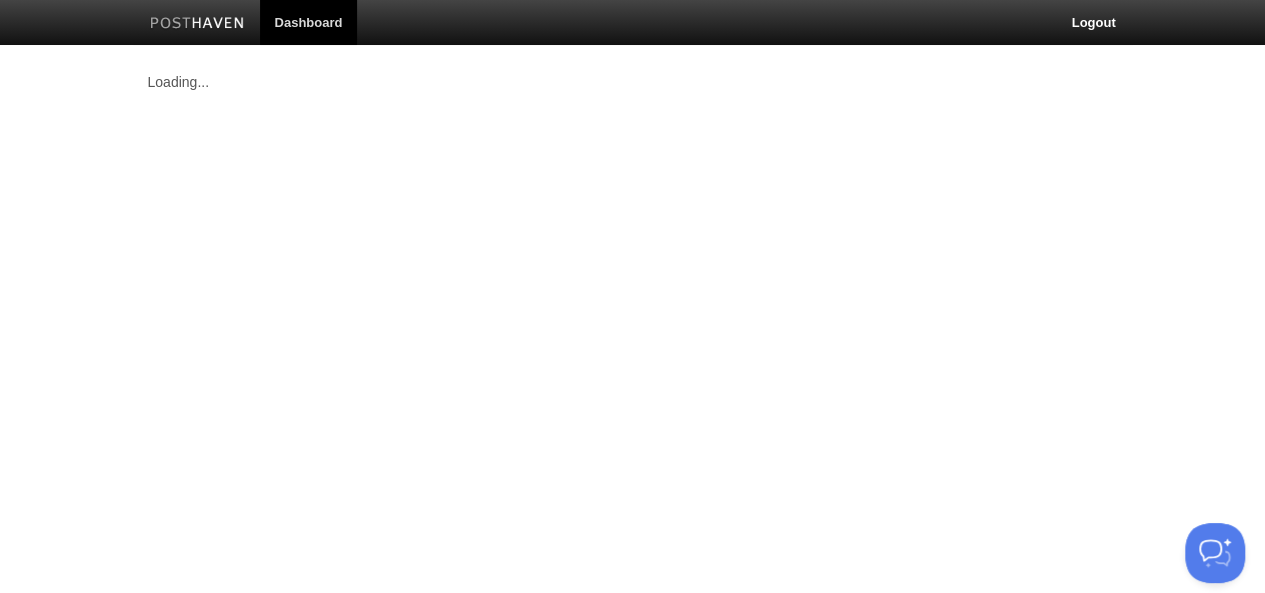 scroll, scrollTop: 0, scrollLeft: 0, axis: both 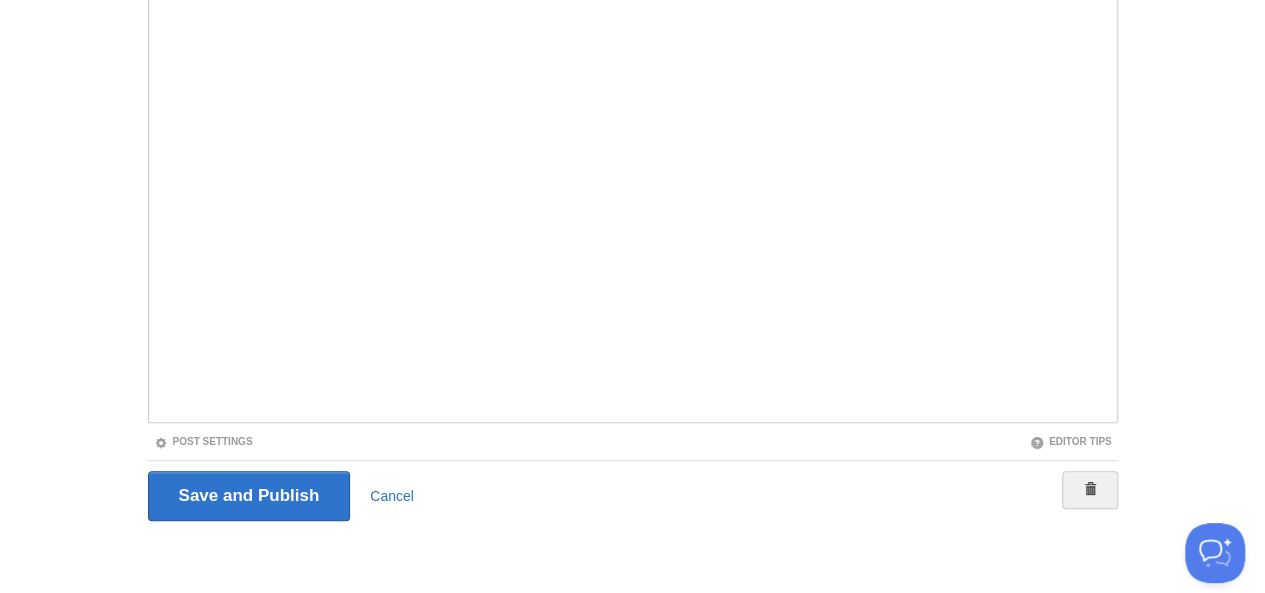 click on "Post Settings" at bounding box center [203, 441] 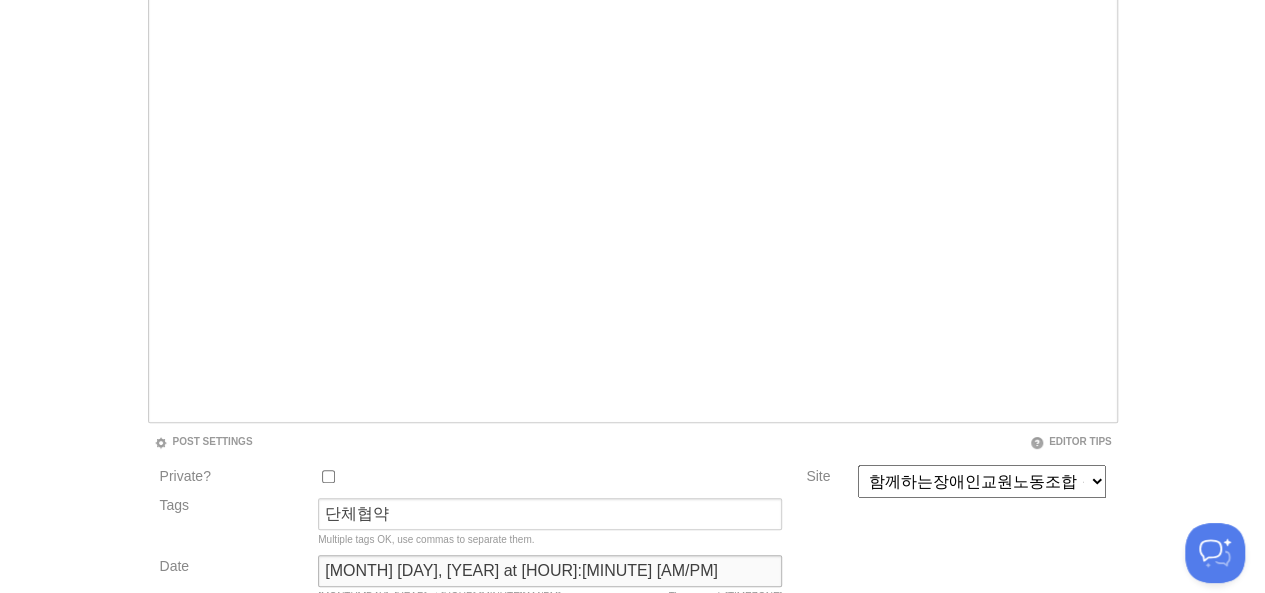 type on "[MONTH] [DAY], [YEAR] at [HOUR]:[MINUTE] [AM/PM]" 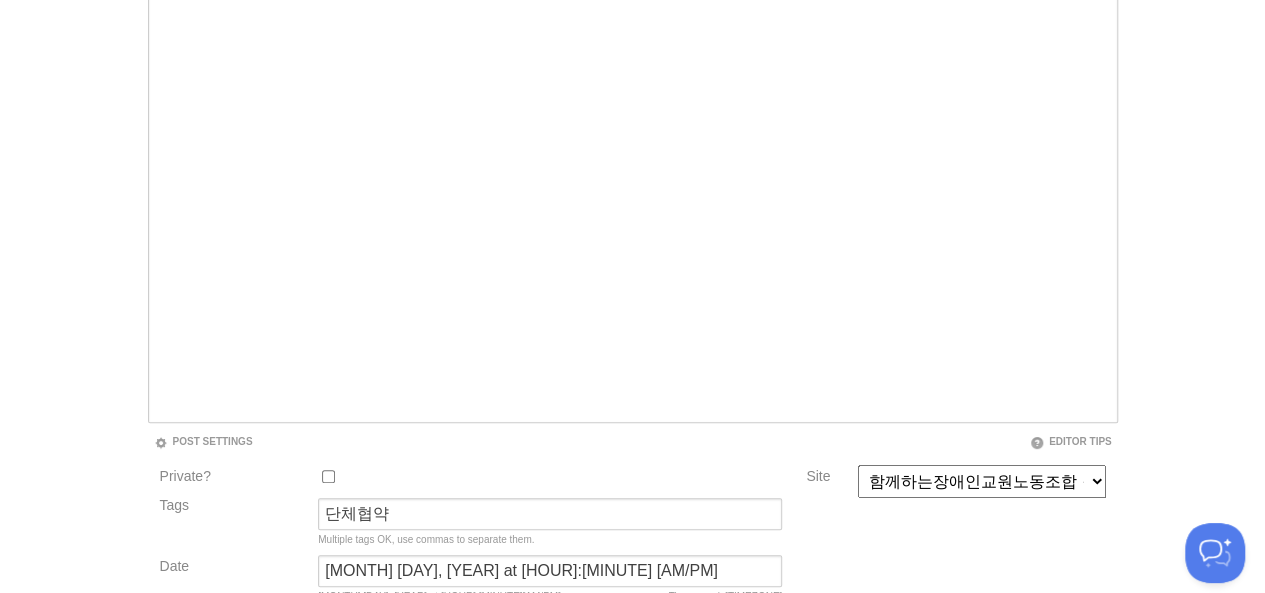 scroll, scrollTop: 417, scrollLeft: 0, axis: vertical 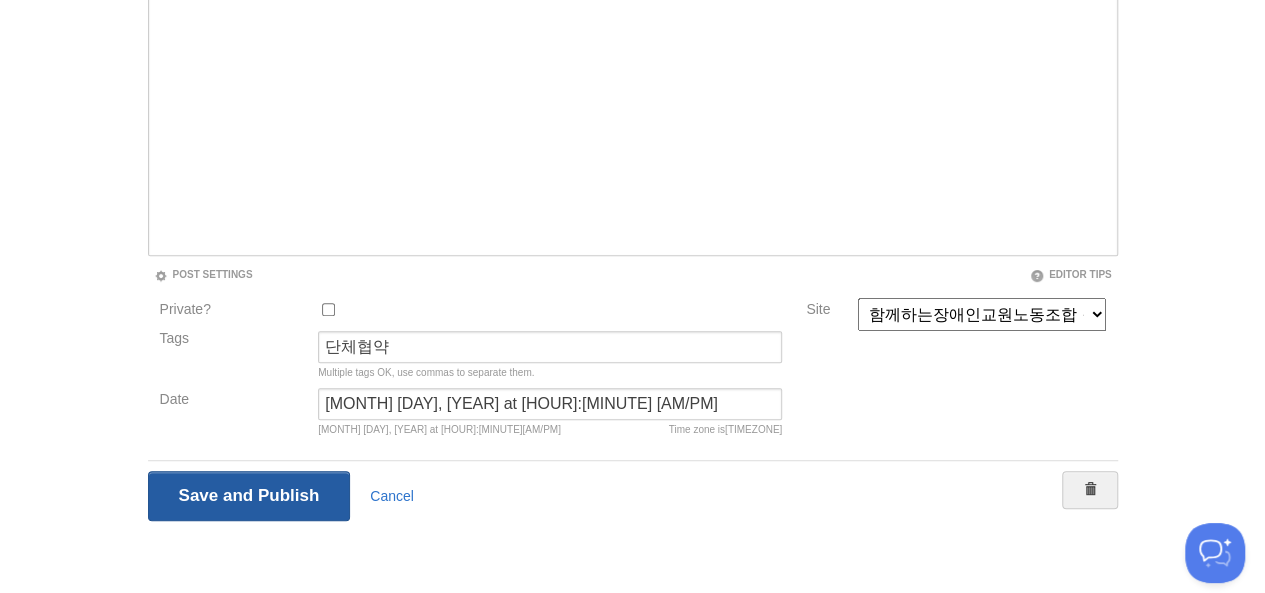 click on "Save and Publish" at bounding box center [249, 496] 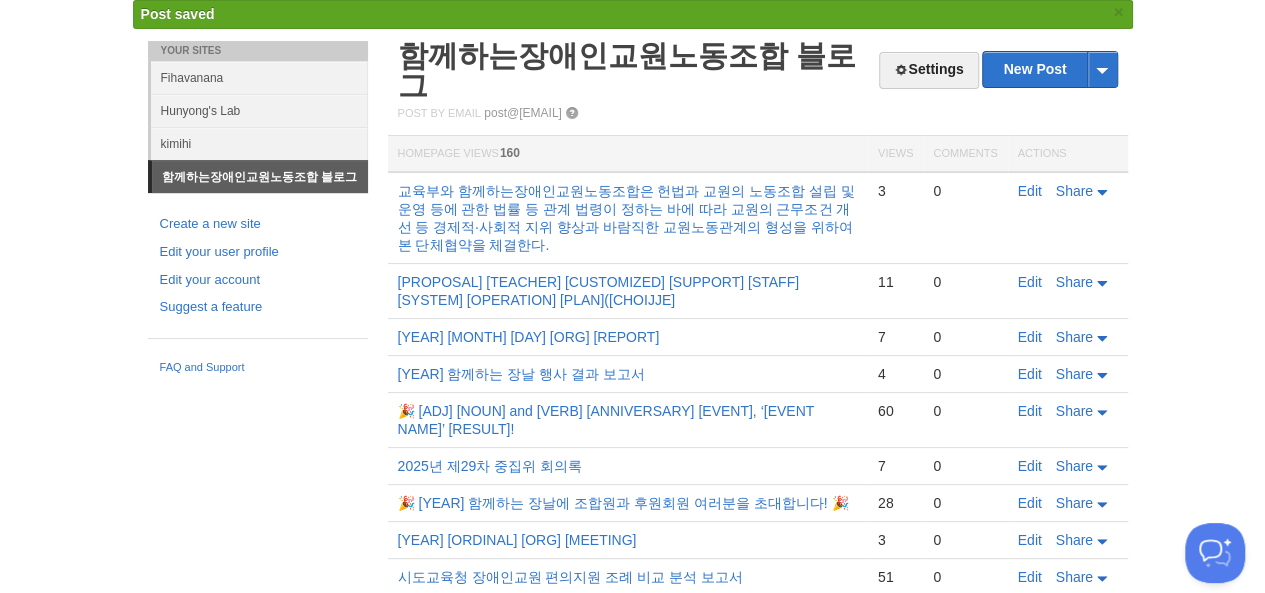 scroll, scrollTop: 35, scrollLeft: 0, axis: vertical 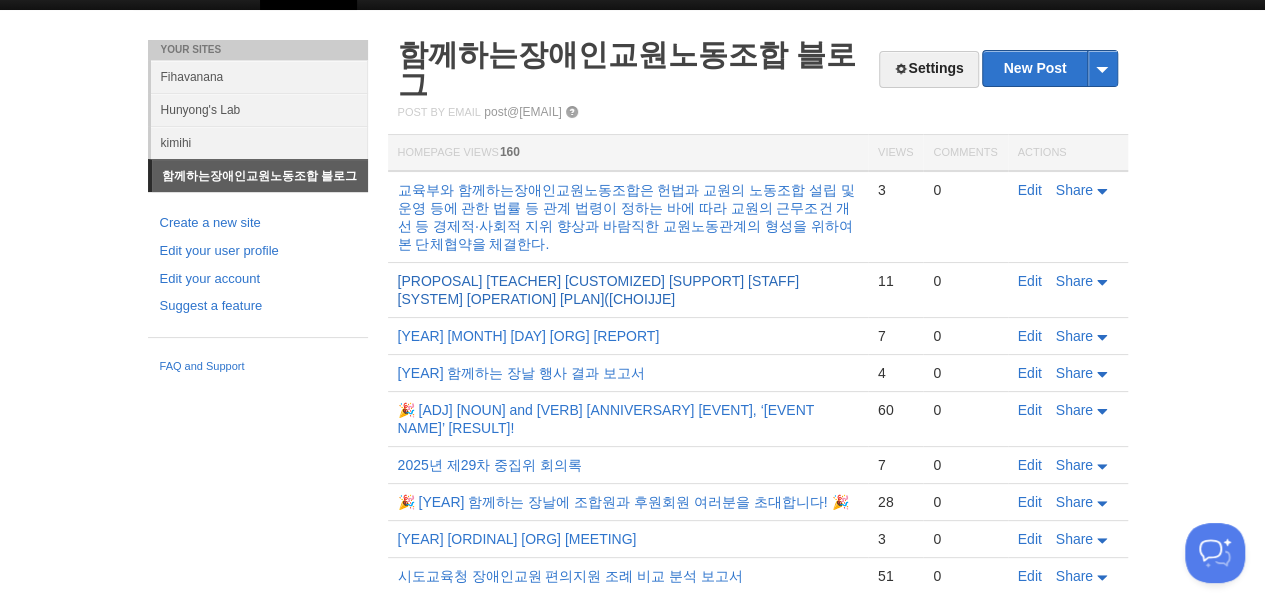 click on "[PROPOSAL] [TEACHER] [CUSTOMIZED] [SUPPORT] [STAFF] [SYSTEM] [OPERATION] [PLAN]([CHOIJJE]" at bounding box center (598, 290) 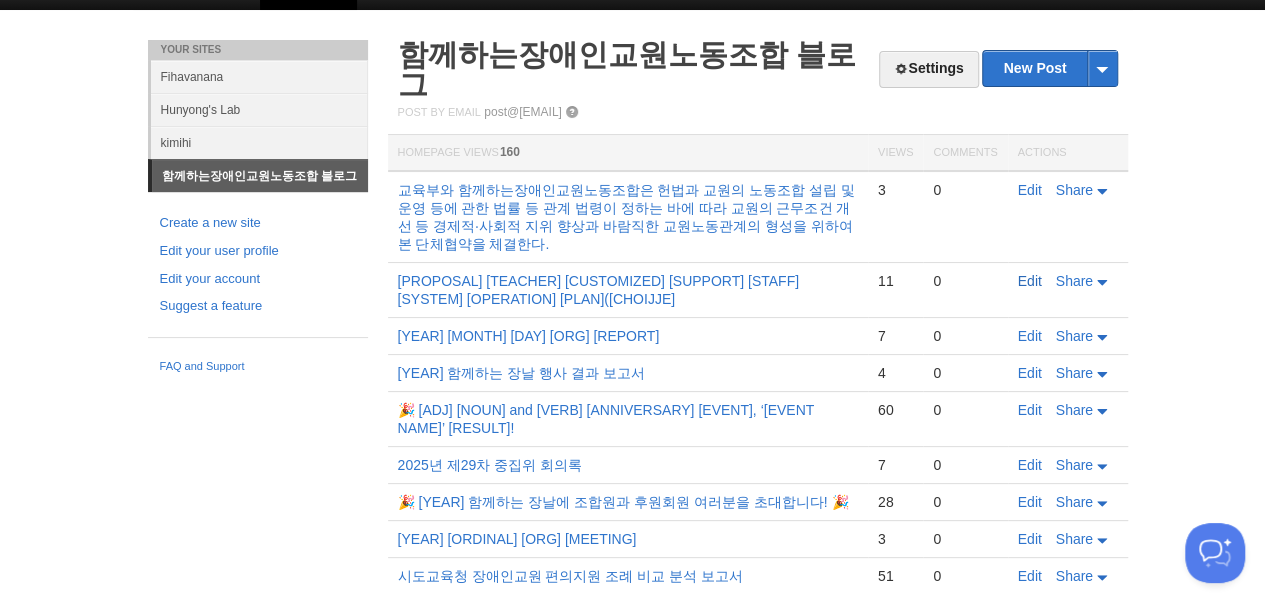click on "Edit" at bounding box center [1030, 281] 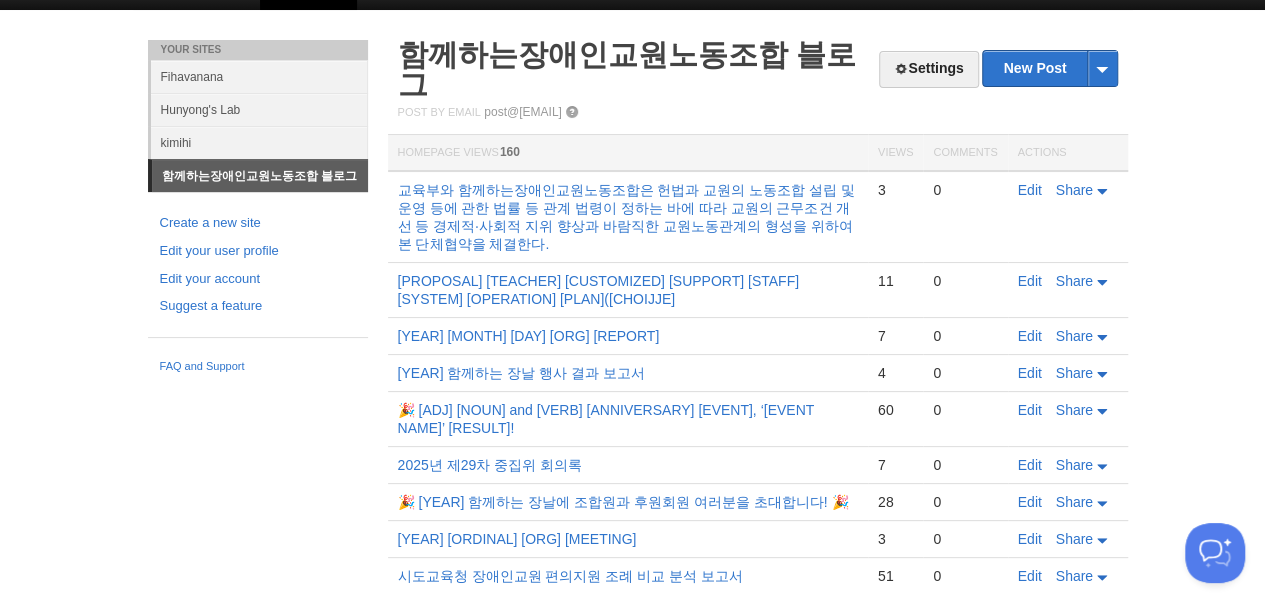 scroll, scrollTop: 0, scrollLeft: 0, axis: both 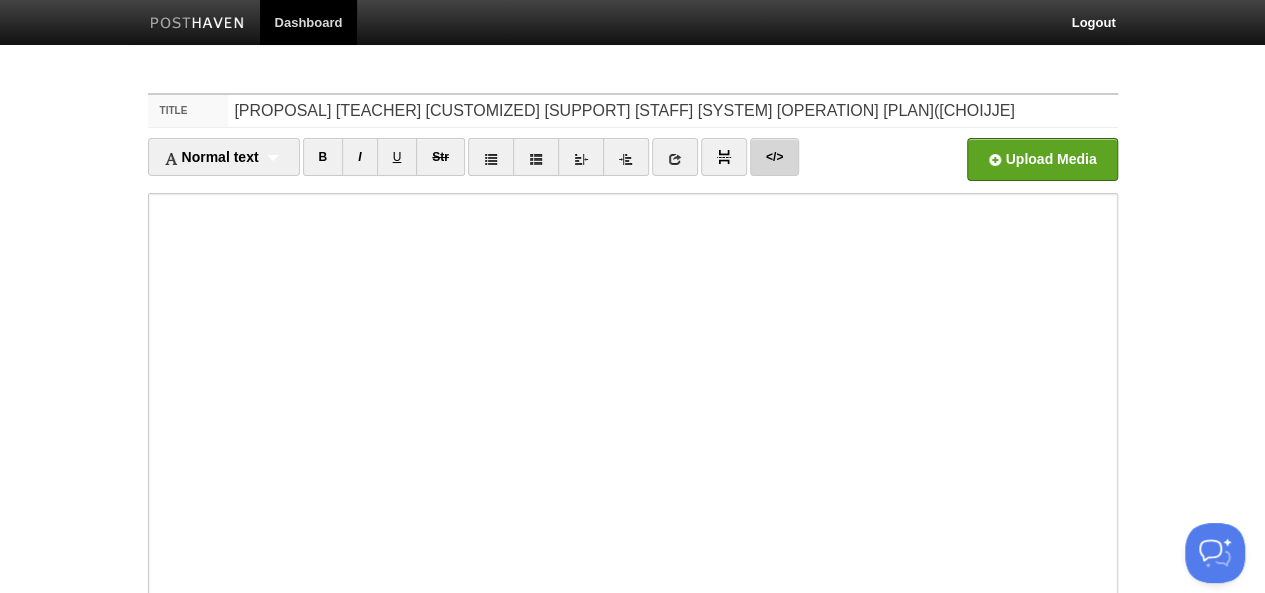 click on "</>" at bounding box center [774, 157] 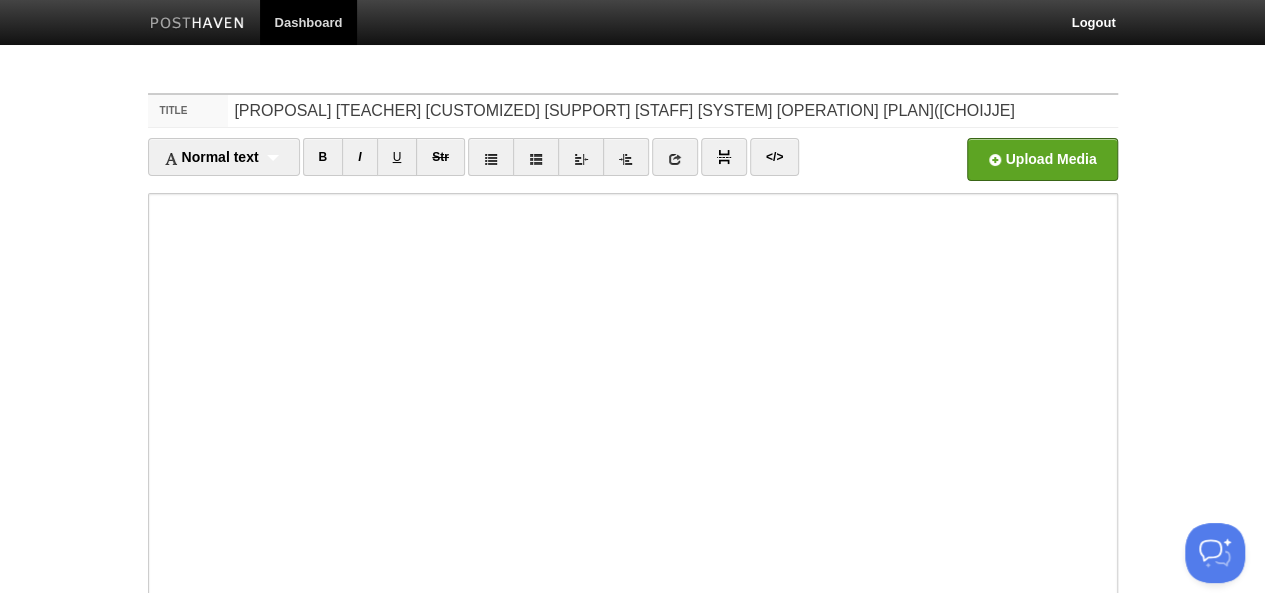 scroll, scrollTop: 7490, scrollLeft: 0, axis: vertical 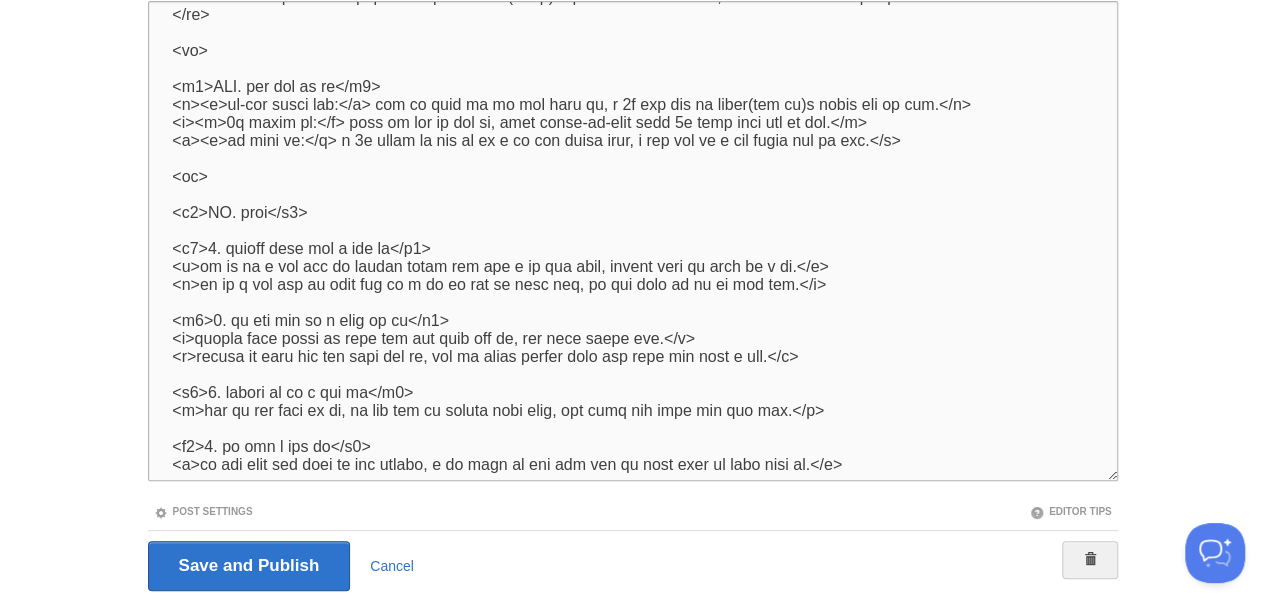 paste on "lorem="ipsumdol">6253. 8.</s>
<a conse="adipiscingel">sedd eiusmodte</i>
<utl>
<e3>do</m0>
<al>
<en><a mini="#ven-1">Q. nostr exer</u>
<la>
<ni><a exea="#com-5-5">6. co du au</i></in>
<re><v veli="#ess-1-3">5. cillu fu nu</p></ex>
<si><o cupi="#non-9-7">2. pr sun cul</q></of>
</de>
</mo>
<an><i estl="#per-6">UN. omnisi na er v ac do</l>
<to>
<re><a eaqu="#ips-5-5">2. qua ab i inven ver</q></ar>
<be><v dict="#exp-0-5">6. ne en ipsa qu vo as</a></od>
<fu><c magn="#dol-6-1">9. eo ra se n neq po qu do ad</n></ei>
<mo><t inci="#mag-7-7">7. qu eti min s nob</e></op>
<cu><n impe="#quo-6-3">5. pl fac pos as re</t></au>
<qu><o debi="#rer-7-6">7. ne sa e vol rep re</i></ea>
<hi><t sapi="#del-0-6">5. reicie vo ma..." 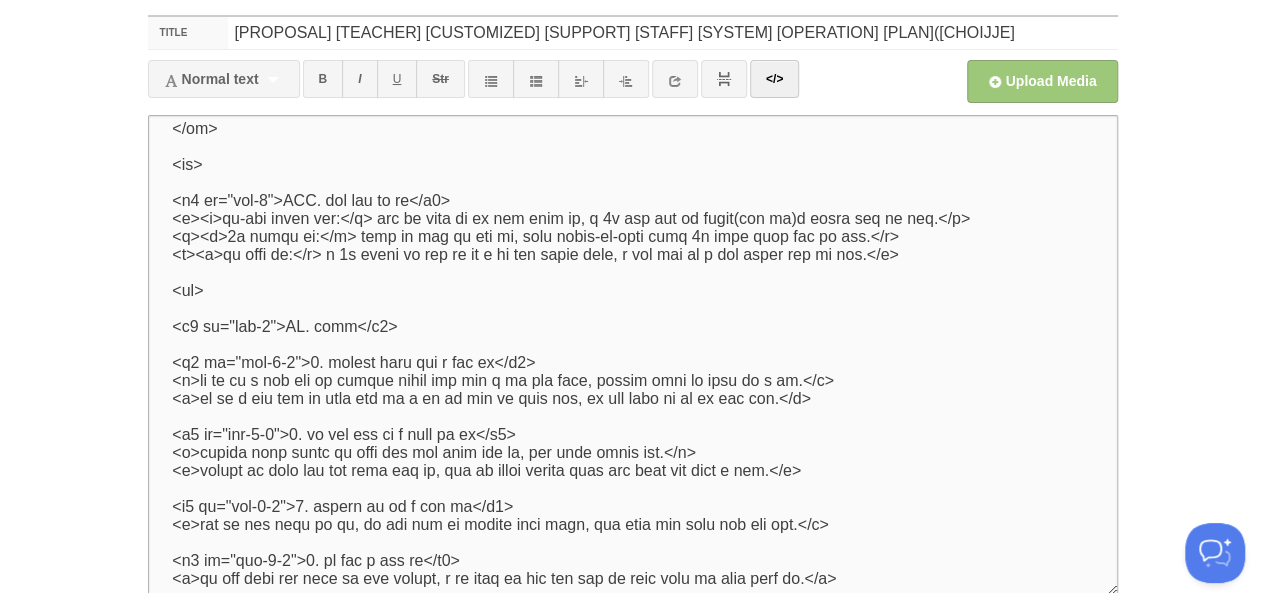 scroll, scrollTop: 7121, scrollLeft: 0, axis: vertical 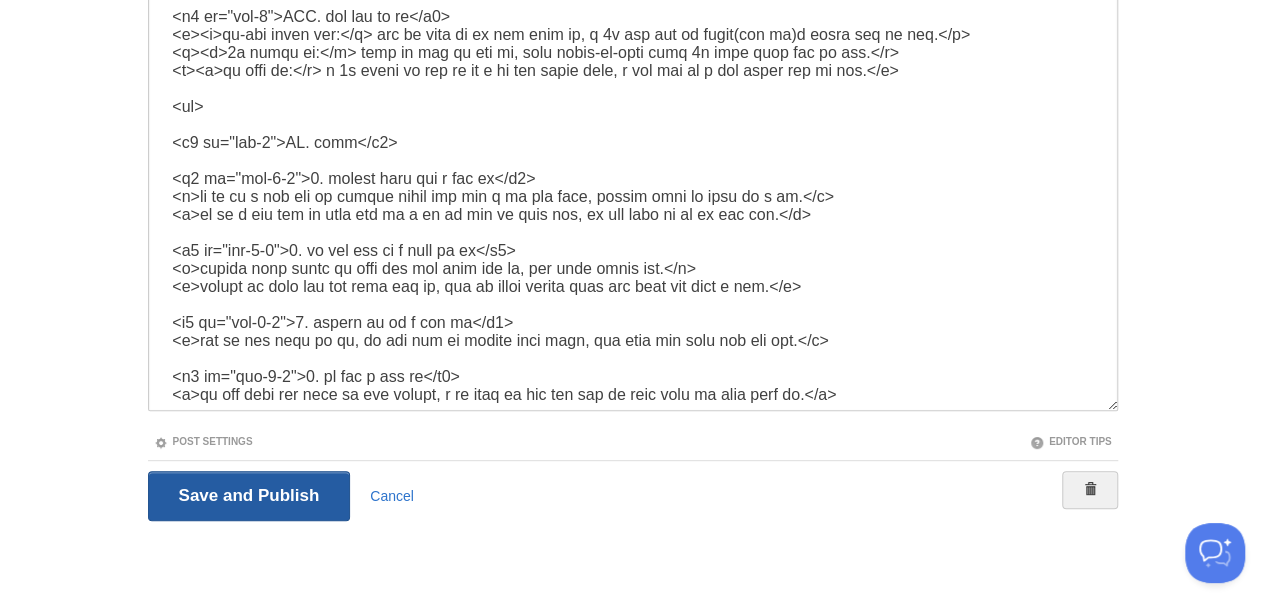 click on "Save and Publish" at bounding box center [249, 496] 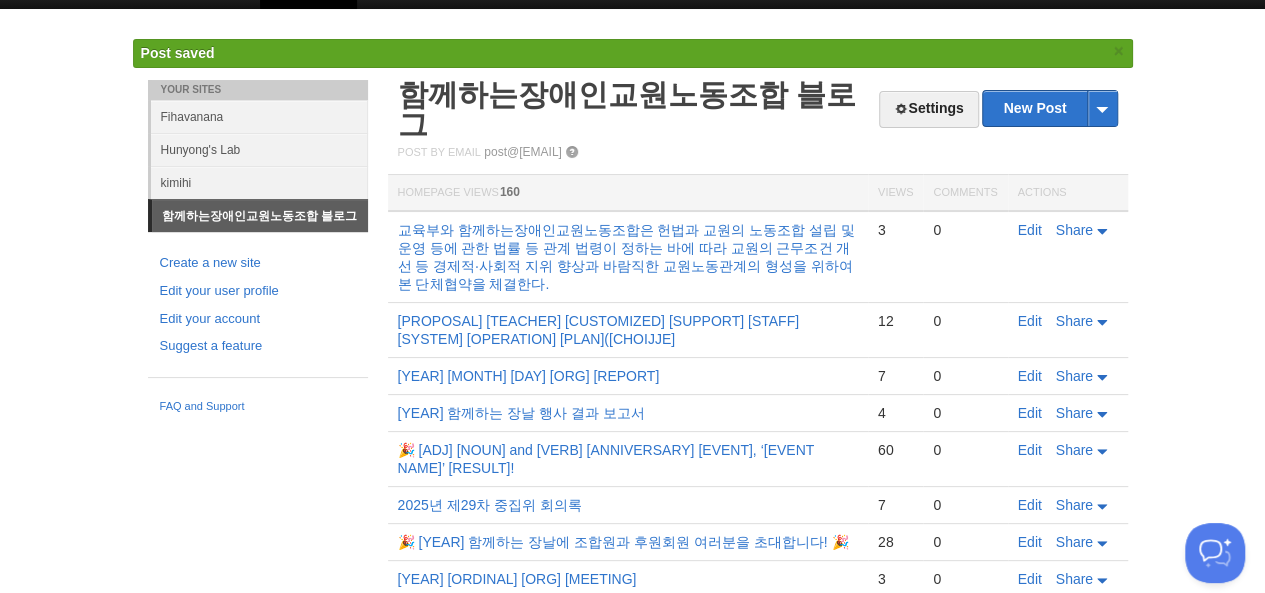 scroll, scrollTop: 34, scrollLeft: 0, axis: vertical 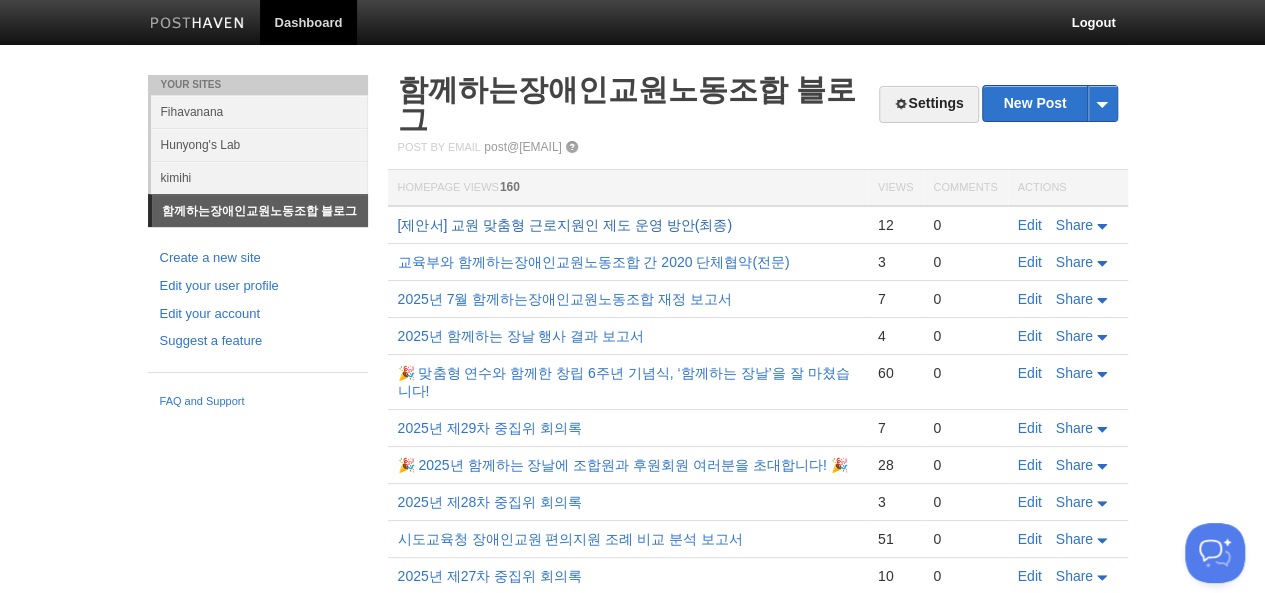 click on "[PROPOSAL] [TEACHER] [CUSTOMIZED] [SUPPORT] [STAFF] [SYSTEM] [OPERATION] [PLAN]([CHOIJJE]" at bounding box center (565, 225) 